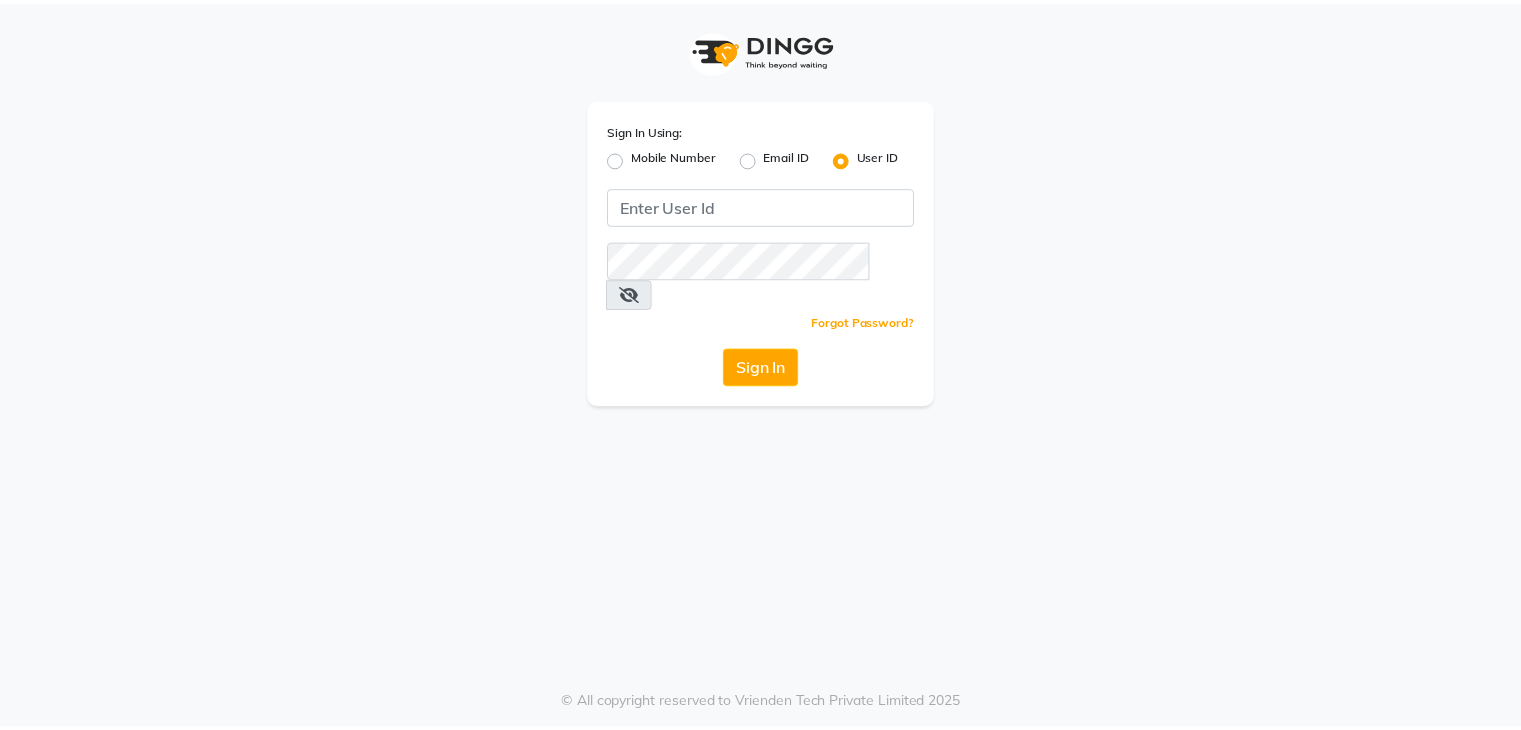 scroll, scrollTop: 0, scrollLeft: 0, axis: both 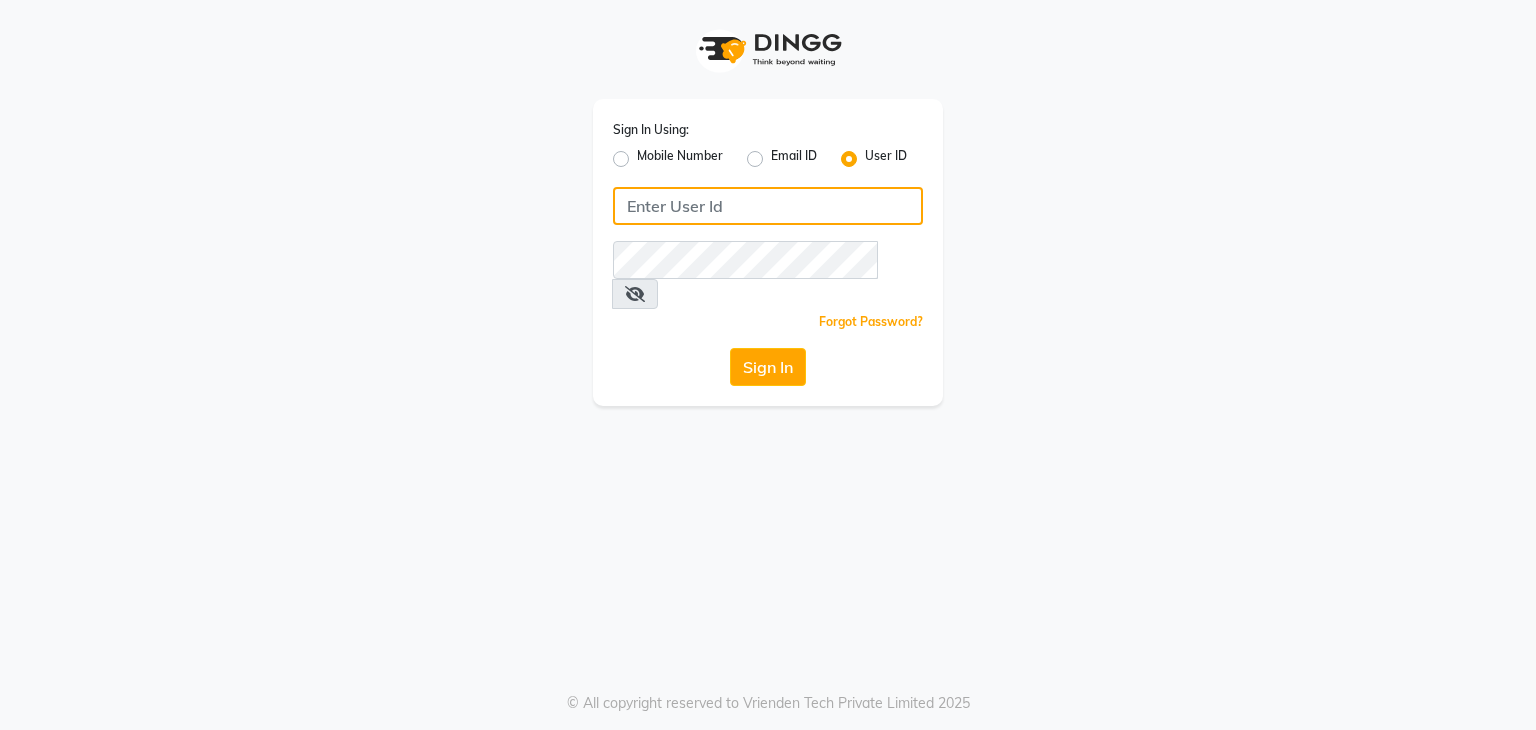 click 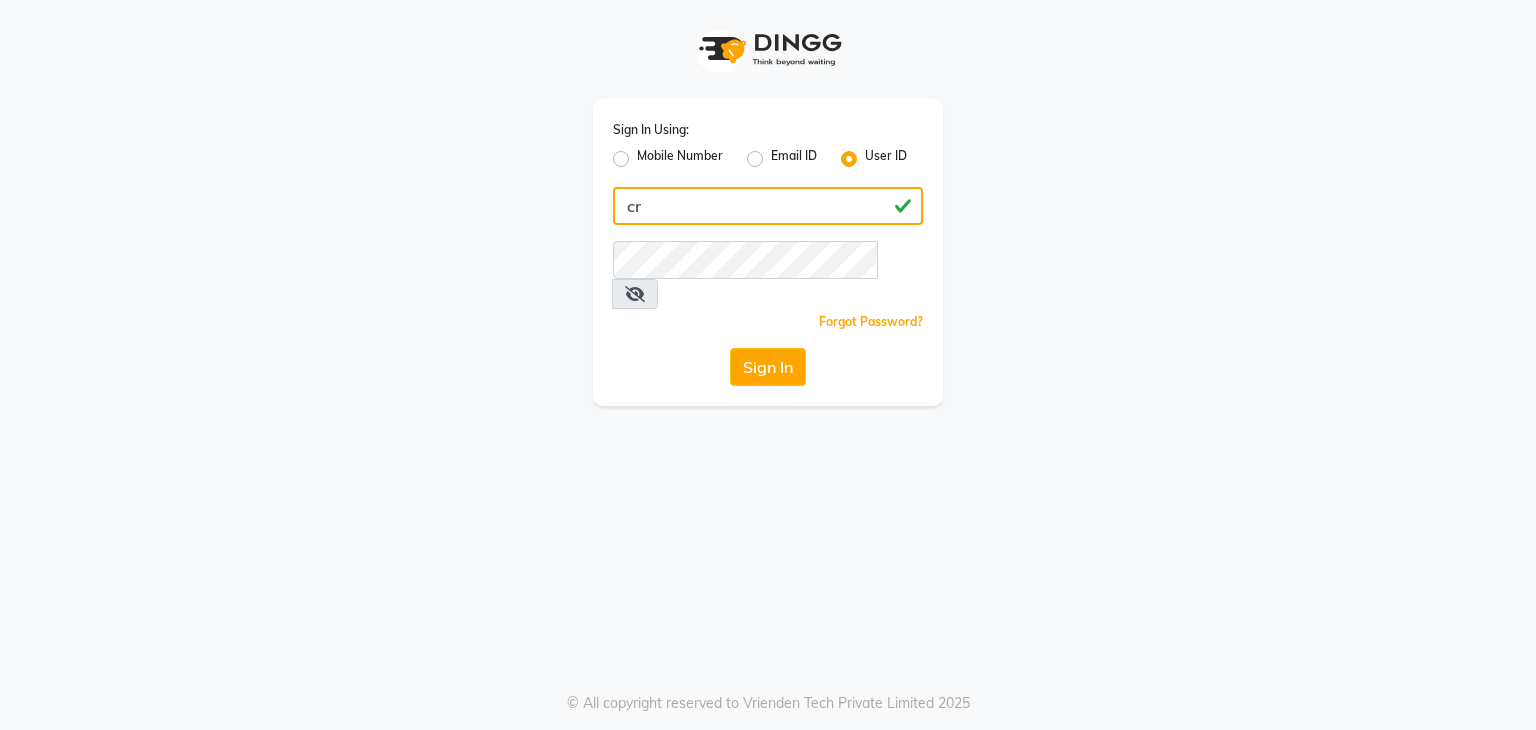 type on "c" 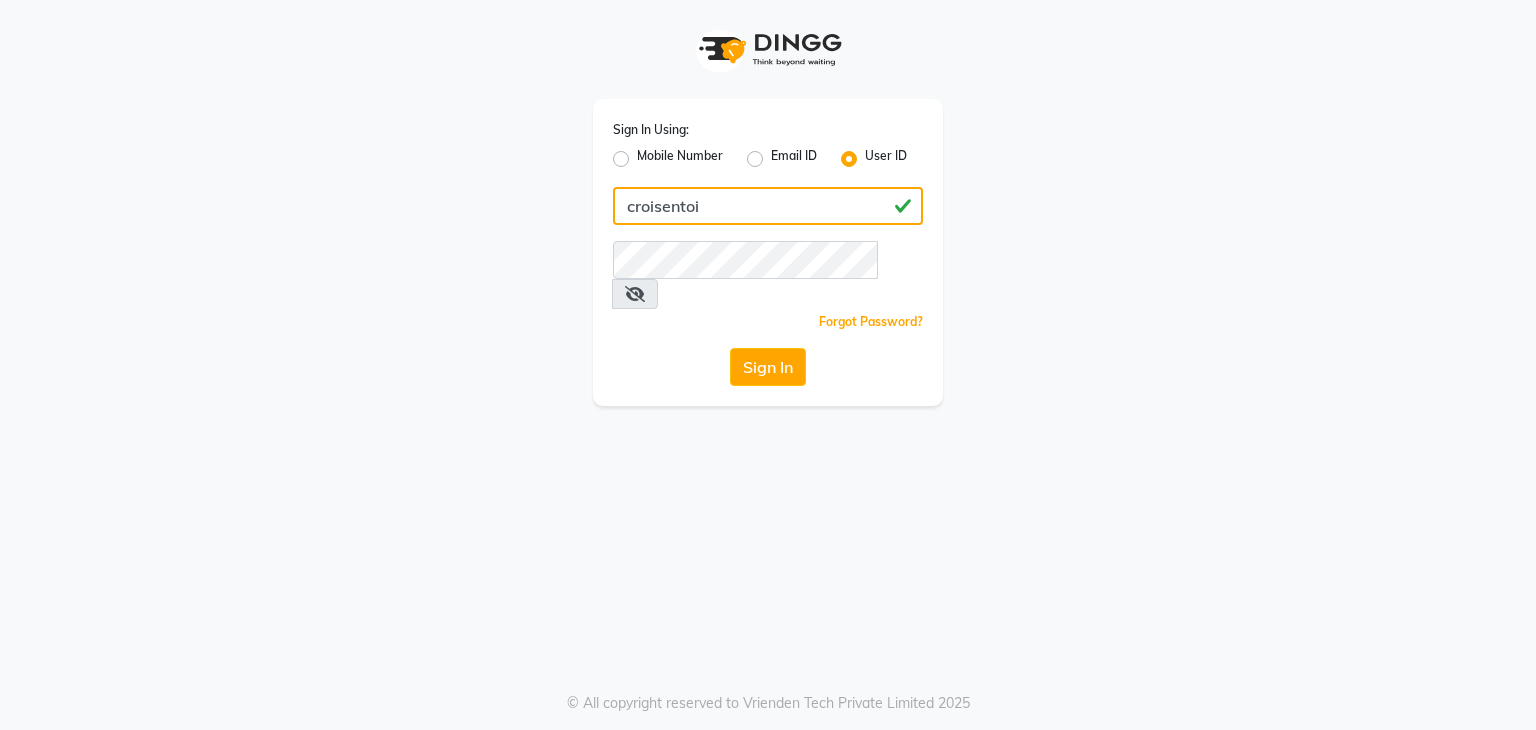 type on "croisentoi" 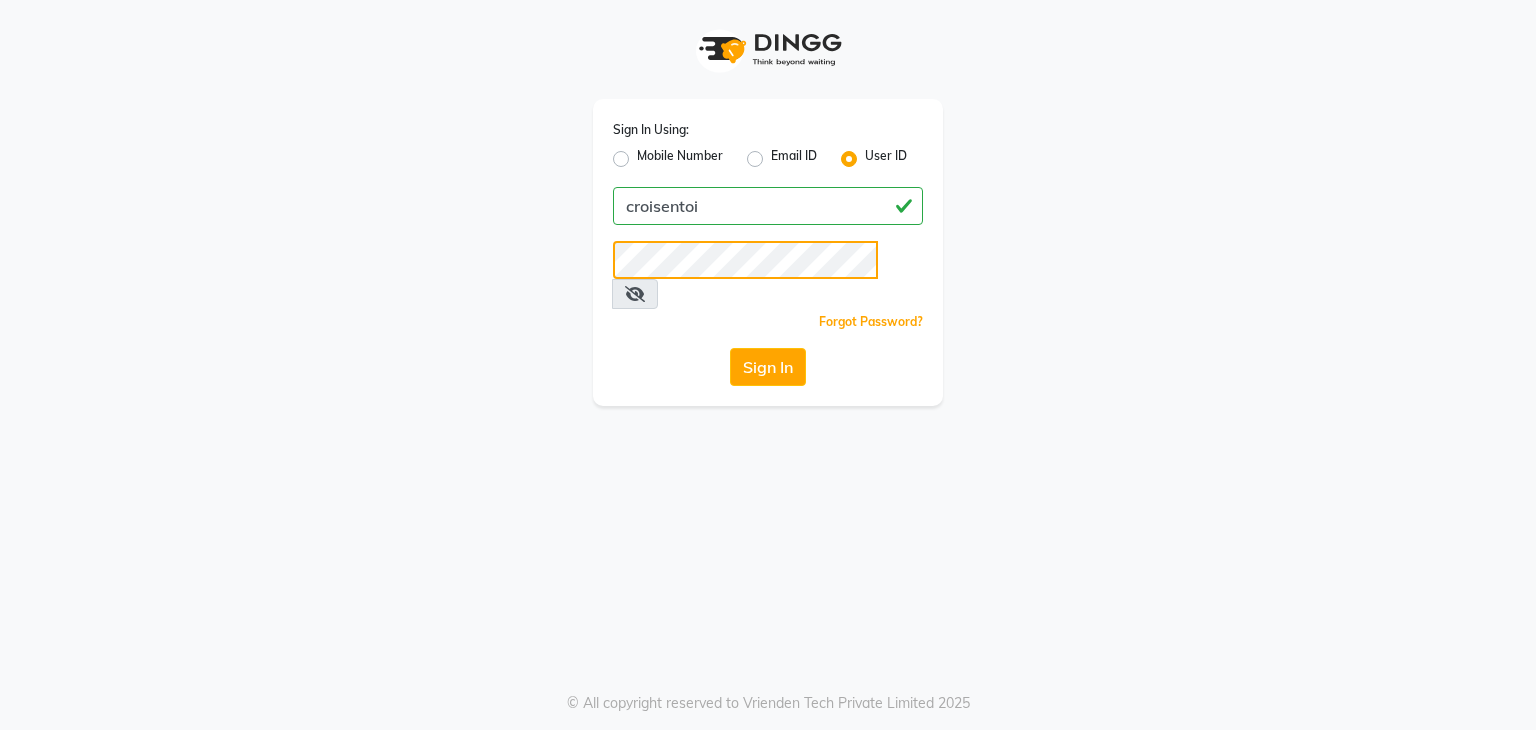 click on "Sign In" 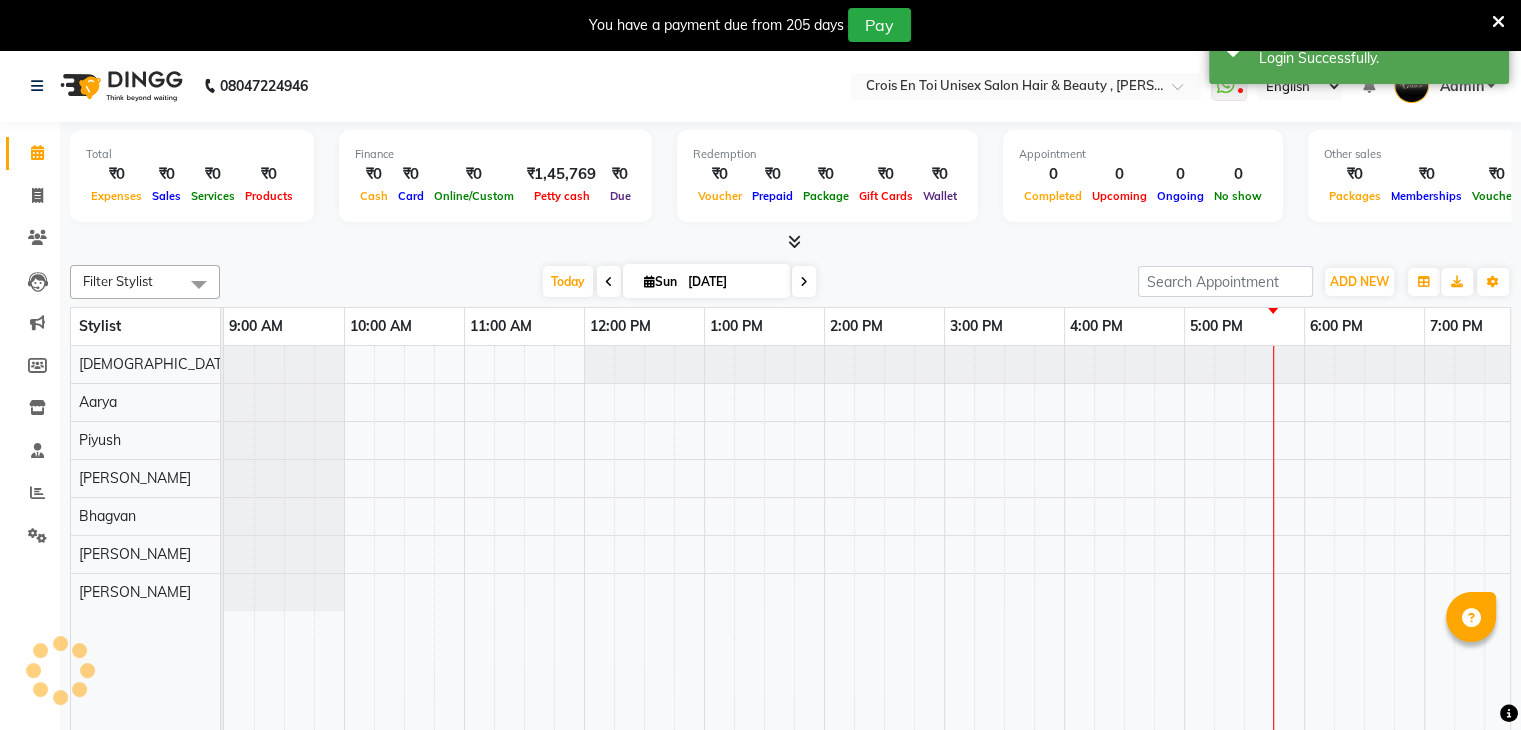 scroll, scrollTop: 0, scrollLeft: 0, axis: both 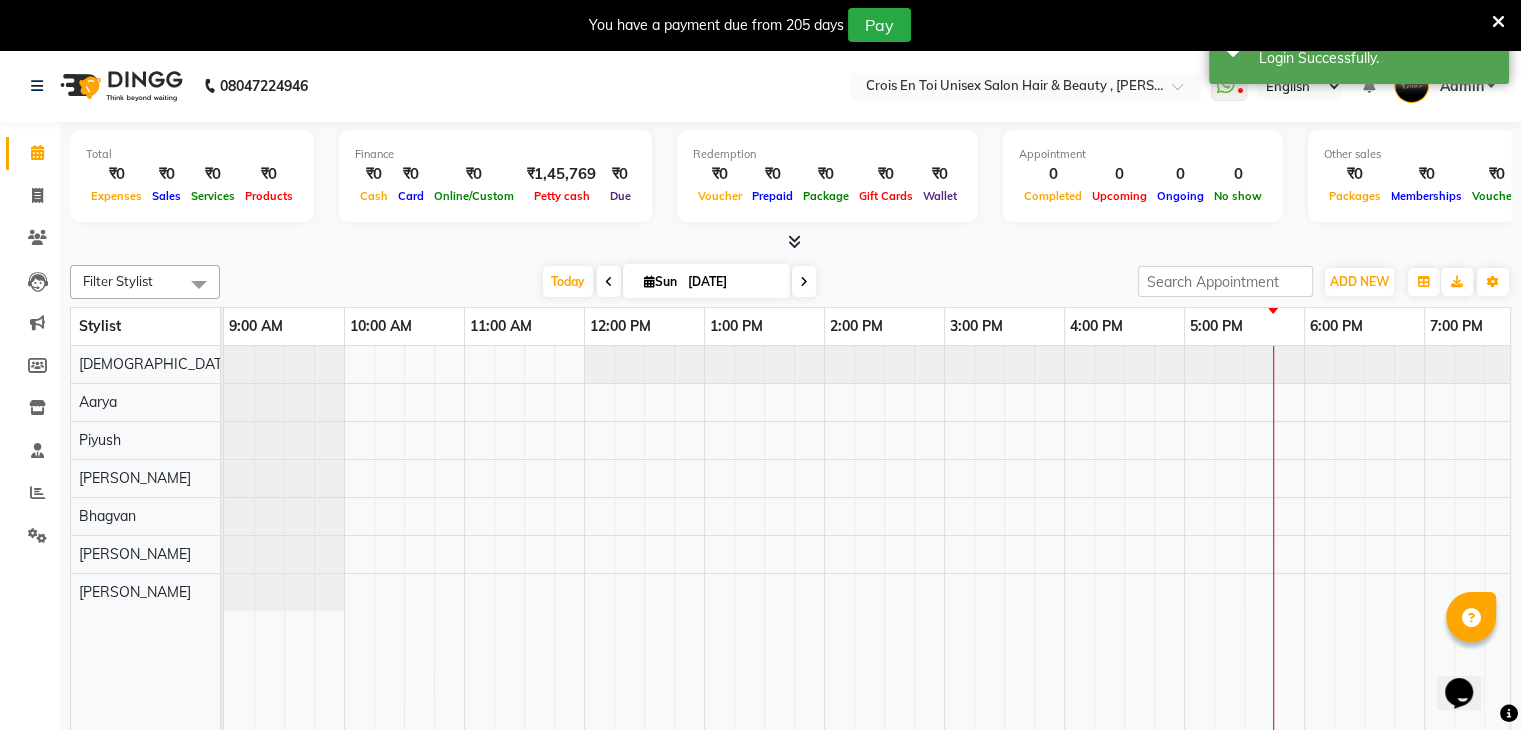 drag, startPoint x: 1490, startPoint y: 13, endPoint x: 1504, endPoint y: 21, distance: 16.124516 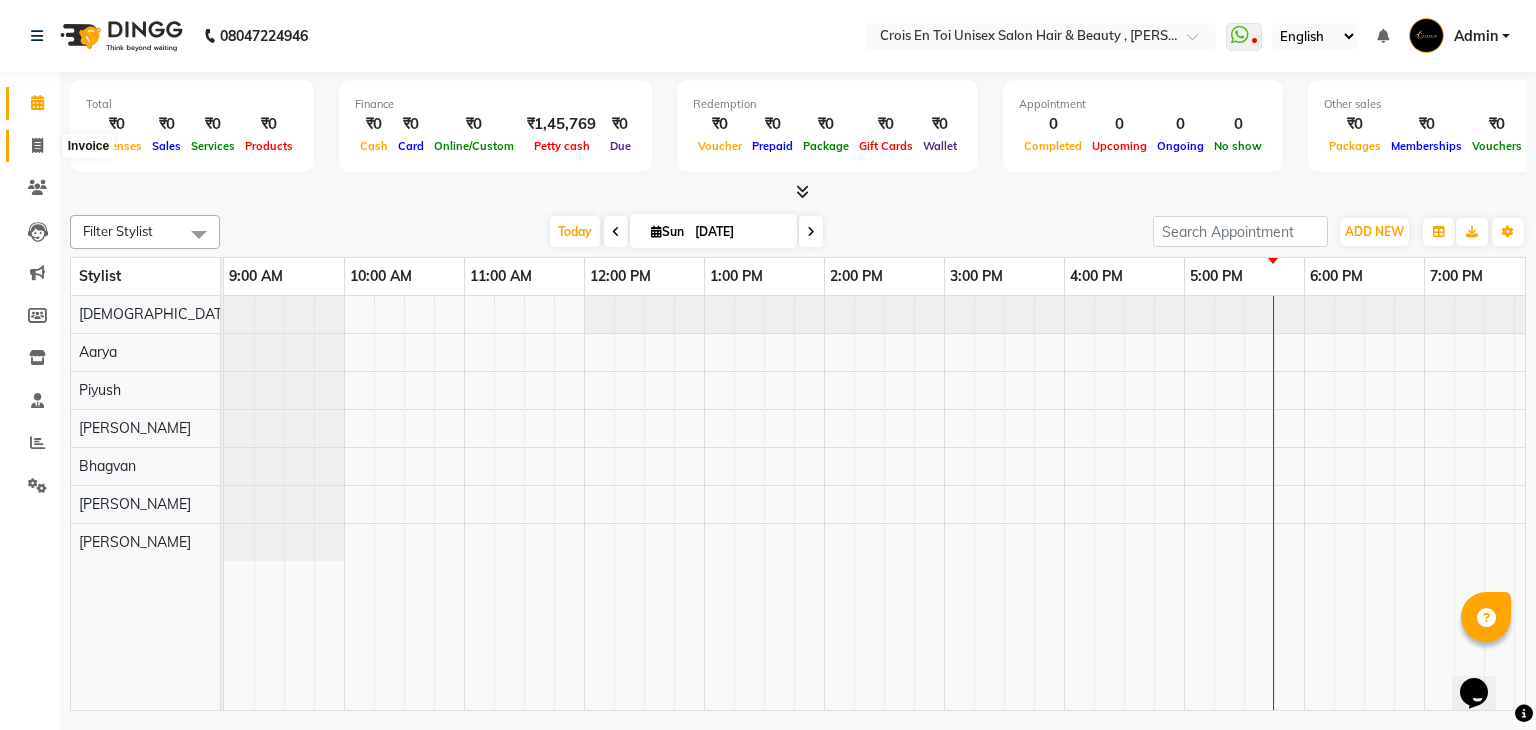 click 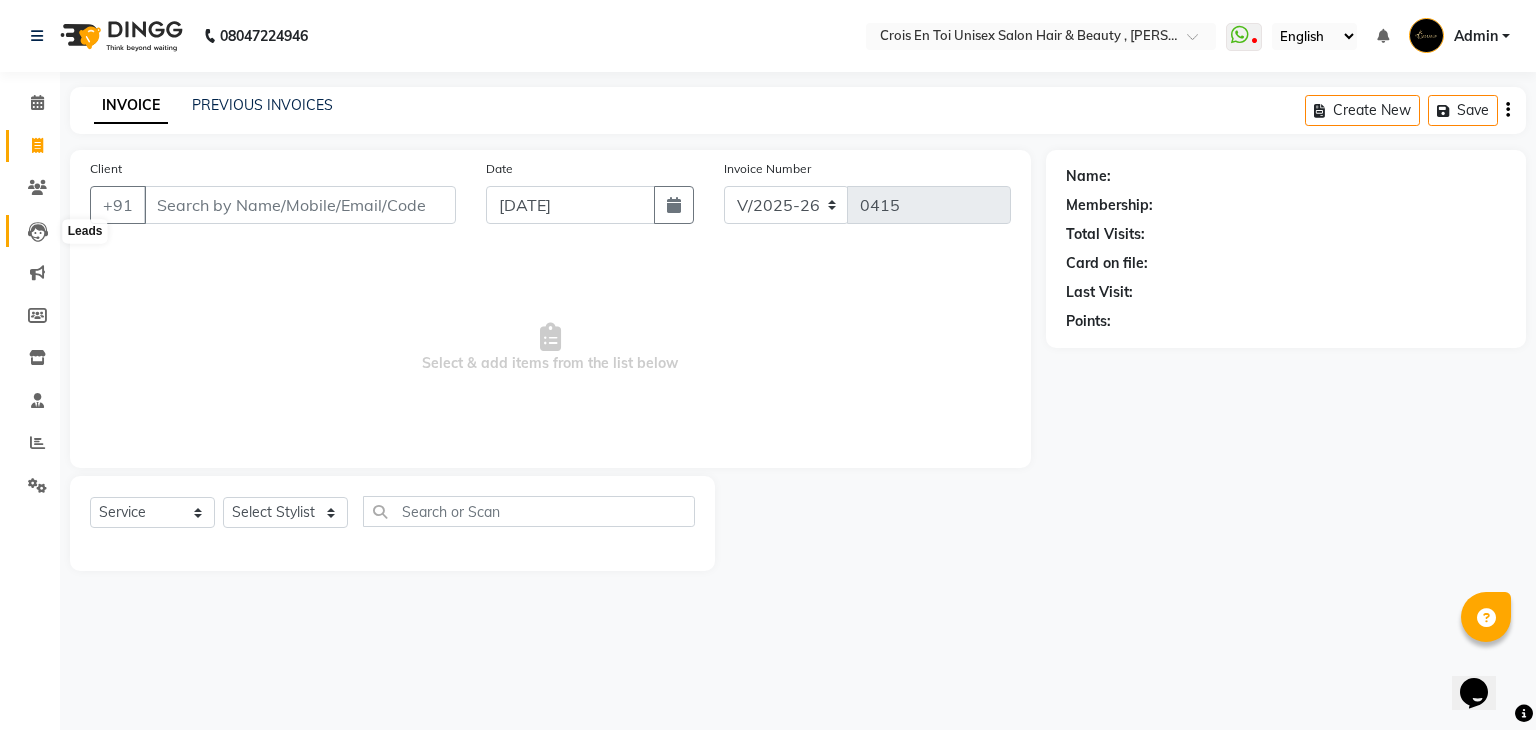 click 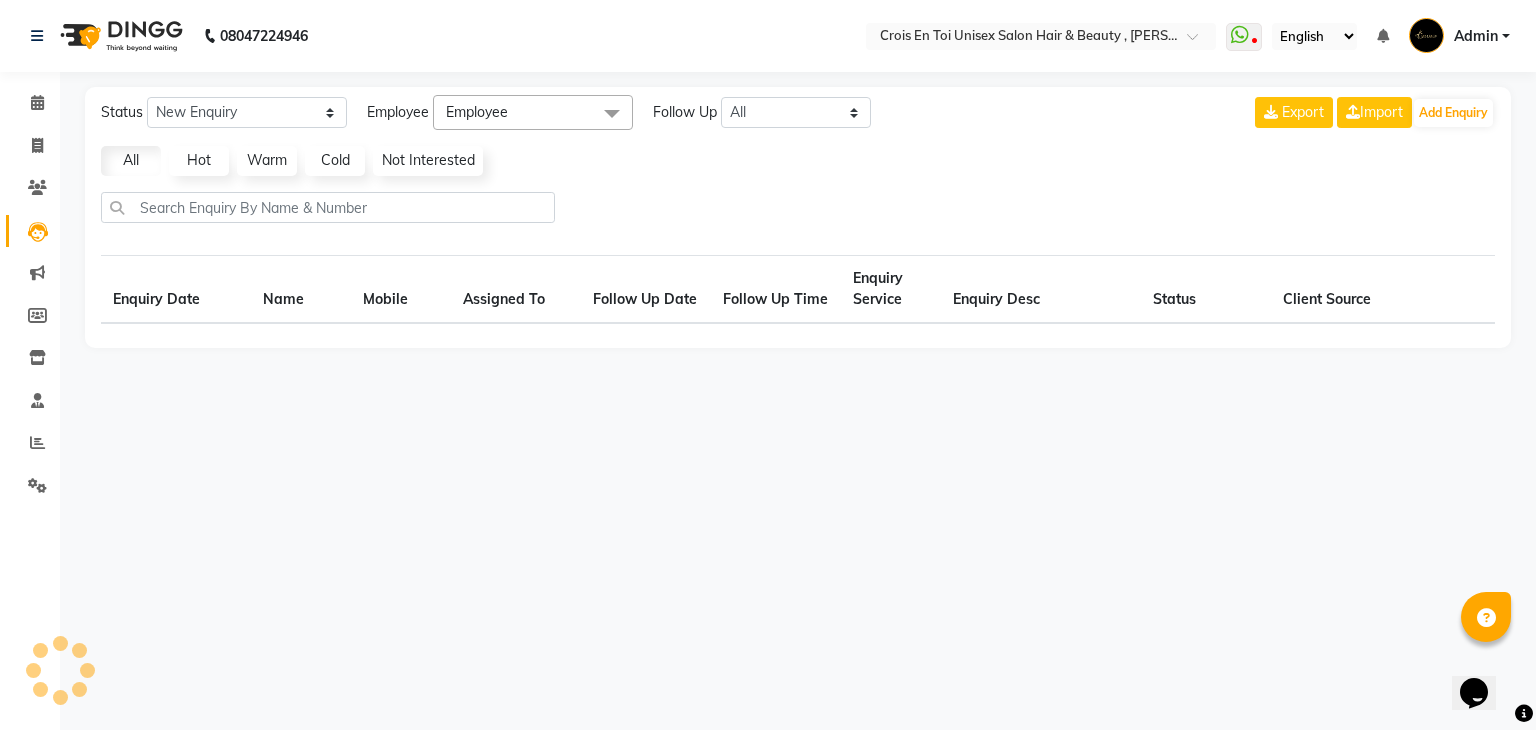 select on "10" 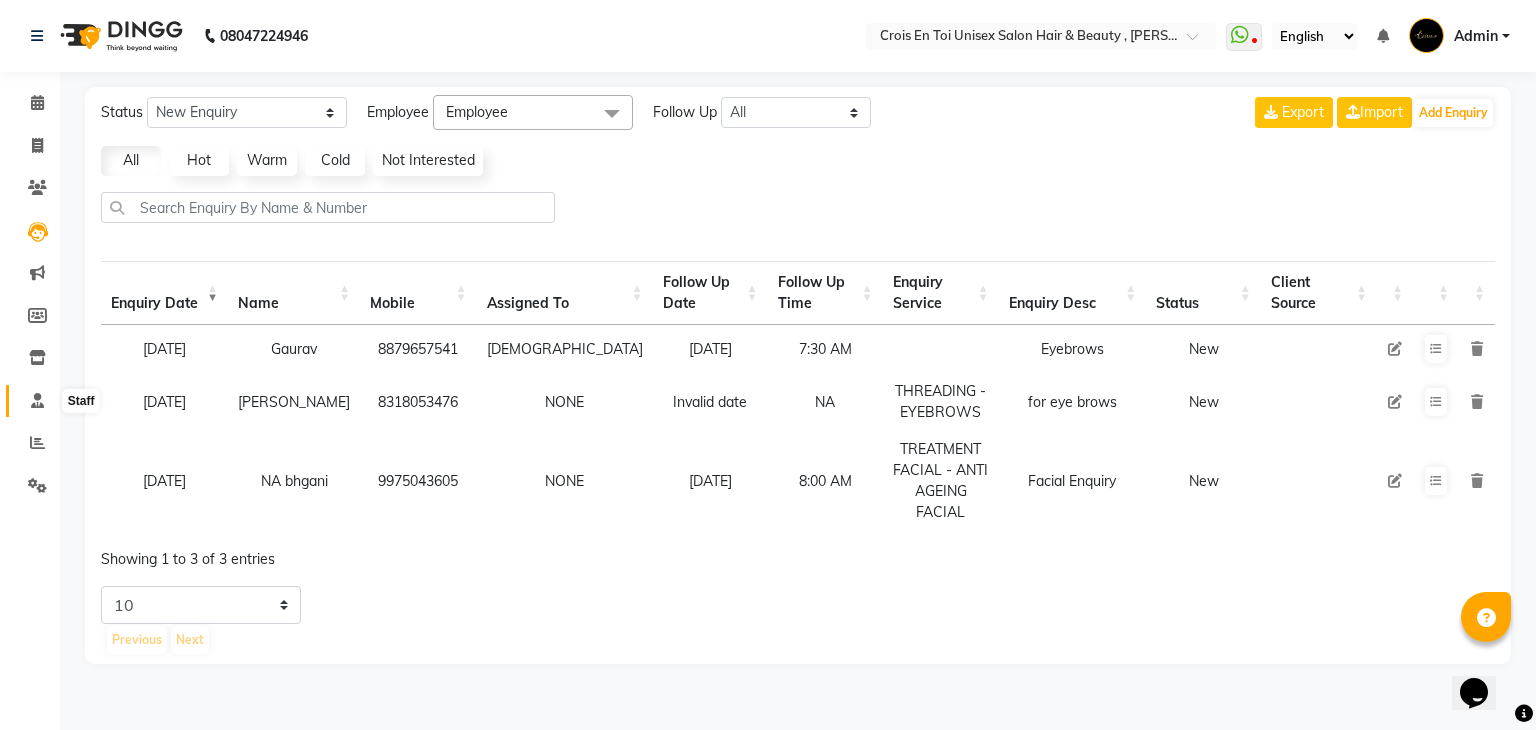 click 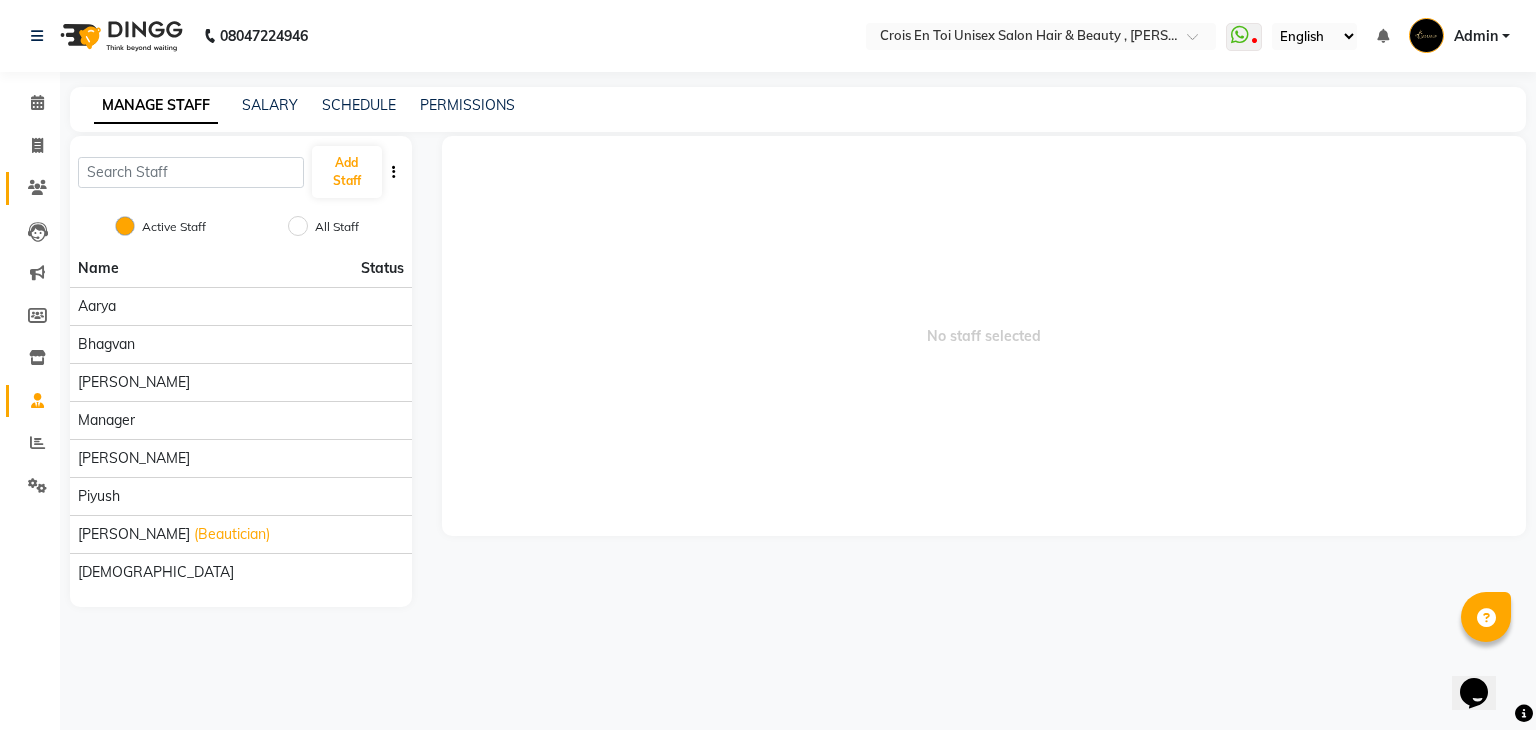 click on "Clients" 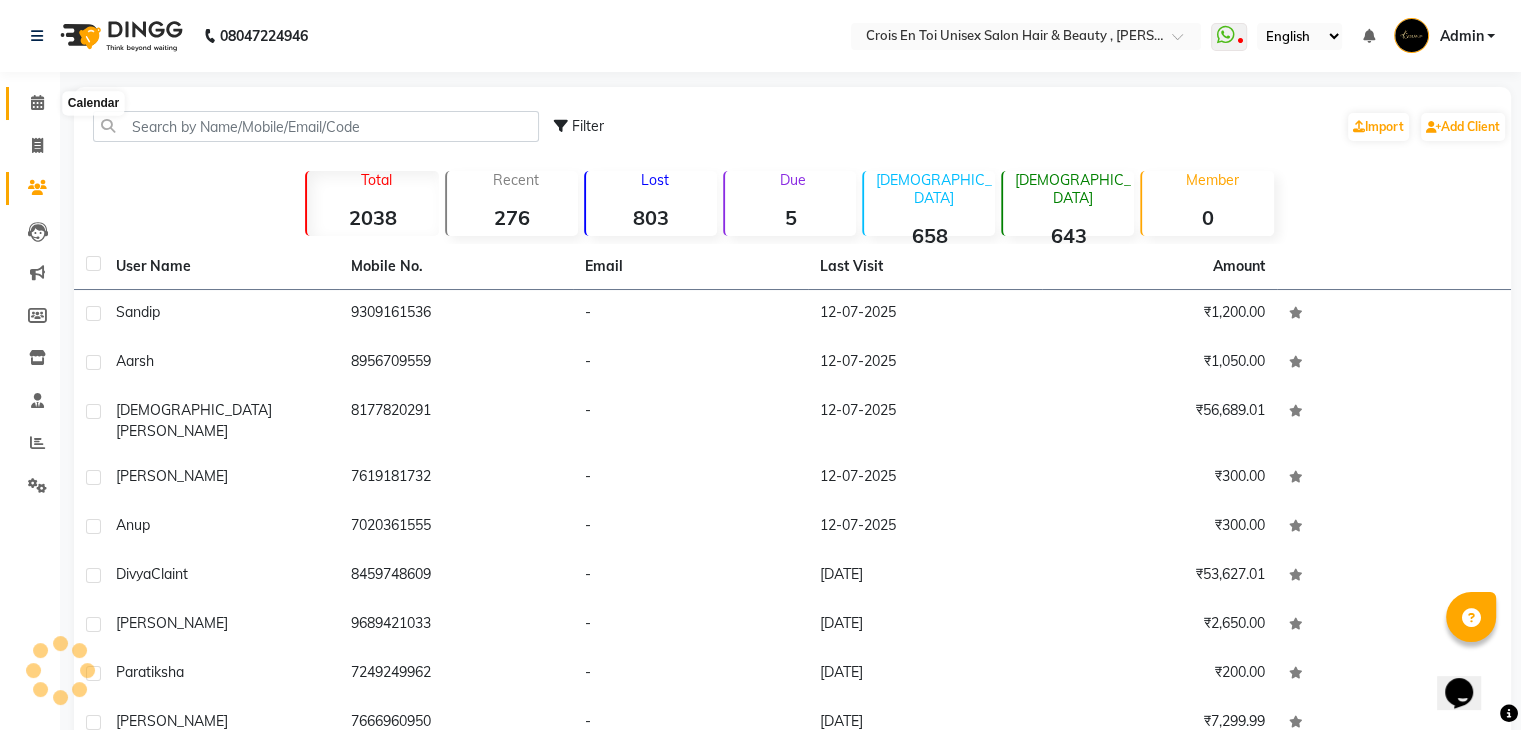 click 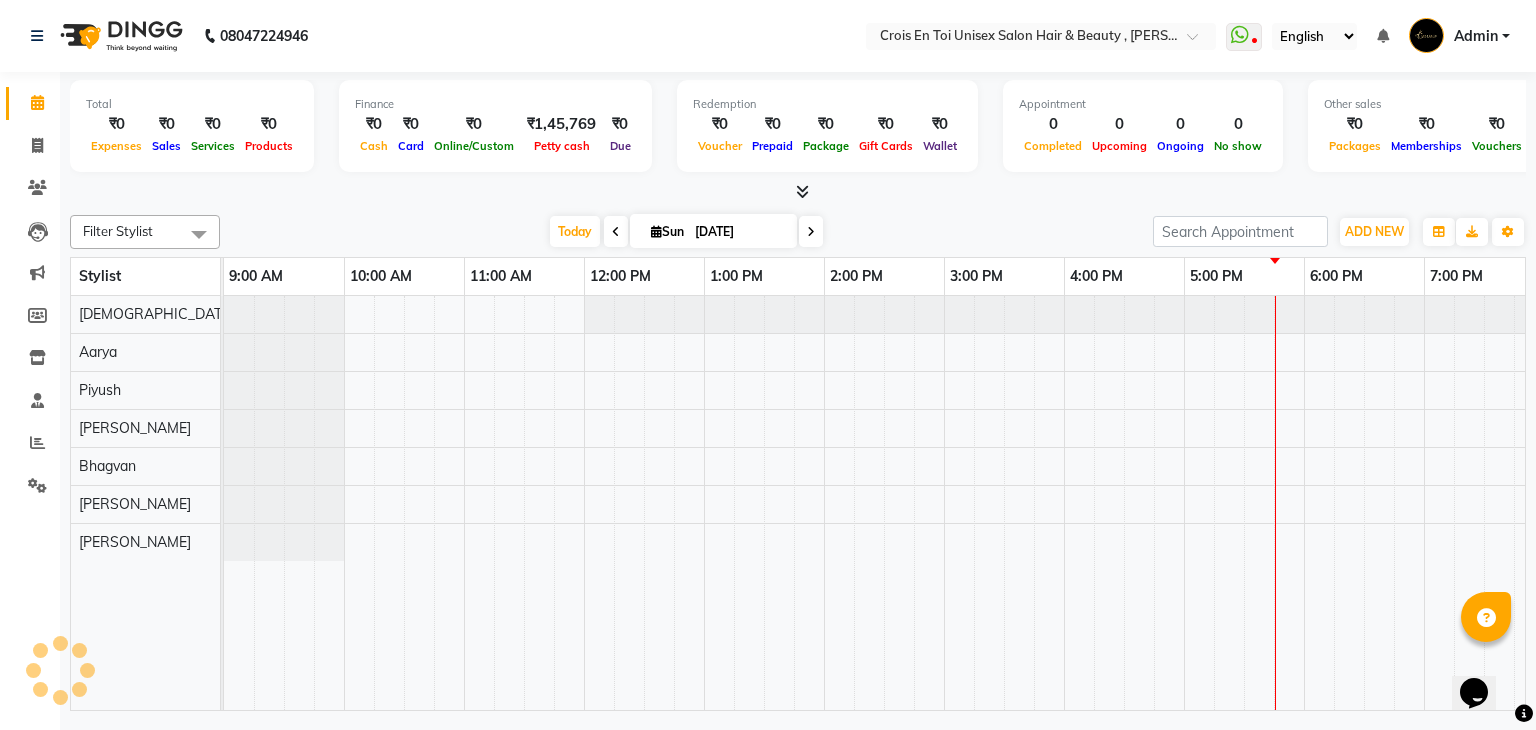 scroll, scrollTop: 0, scrollLeft: 0, axis: both 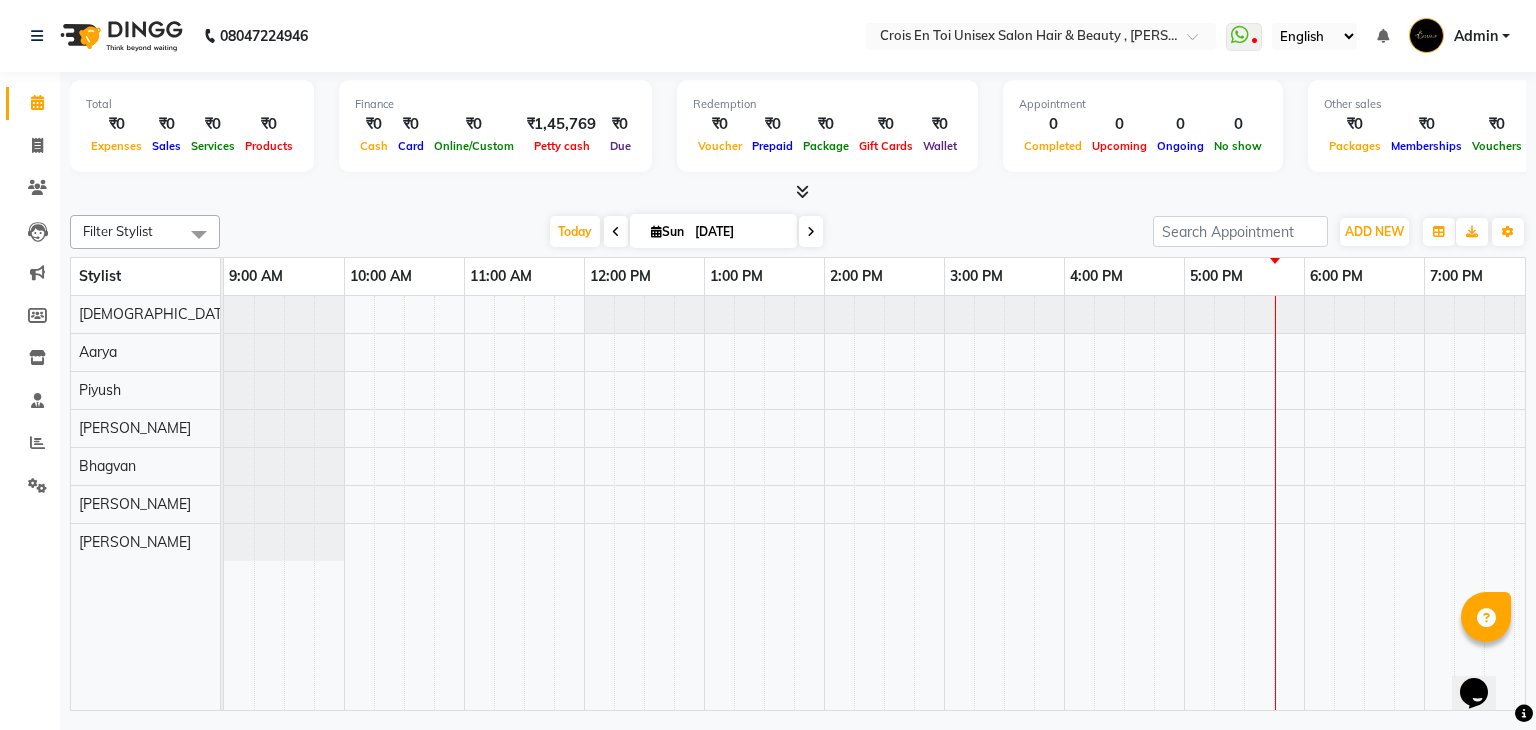 click on "Total  ₹0  Expenses ₹0  Sales ₹0  Services ₹0  Products Finance  ₹0  Cash ₹0  Card ₹0  Online/Custom ₹1,45,769 [PERSON_NAME] cash ₹0 Due  Redemption  ₹0 Voucher ₹0 Prepaid ₹0 Package ₹0  Gift Cards ₹0  Wallet  Appointment  0 Completed 0 Upcoming 0 Ongoing 0 No show  Other sales  ₹0  Packages ₹0  Memberships ₹0  Vouchers ₹0  Prepaids ₹0  Gift Cards" at bounding box center (798, 137) 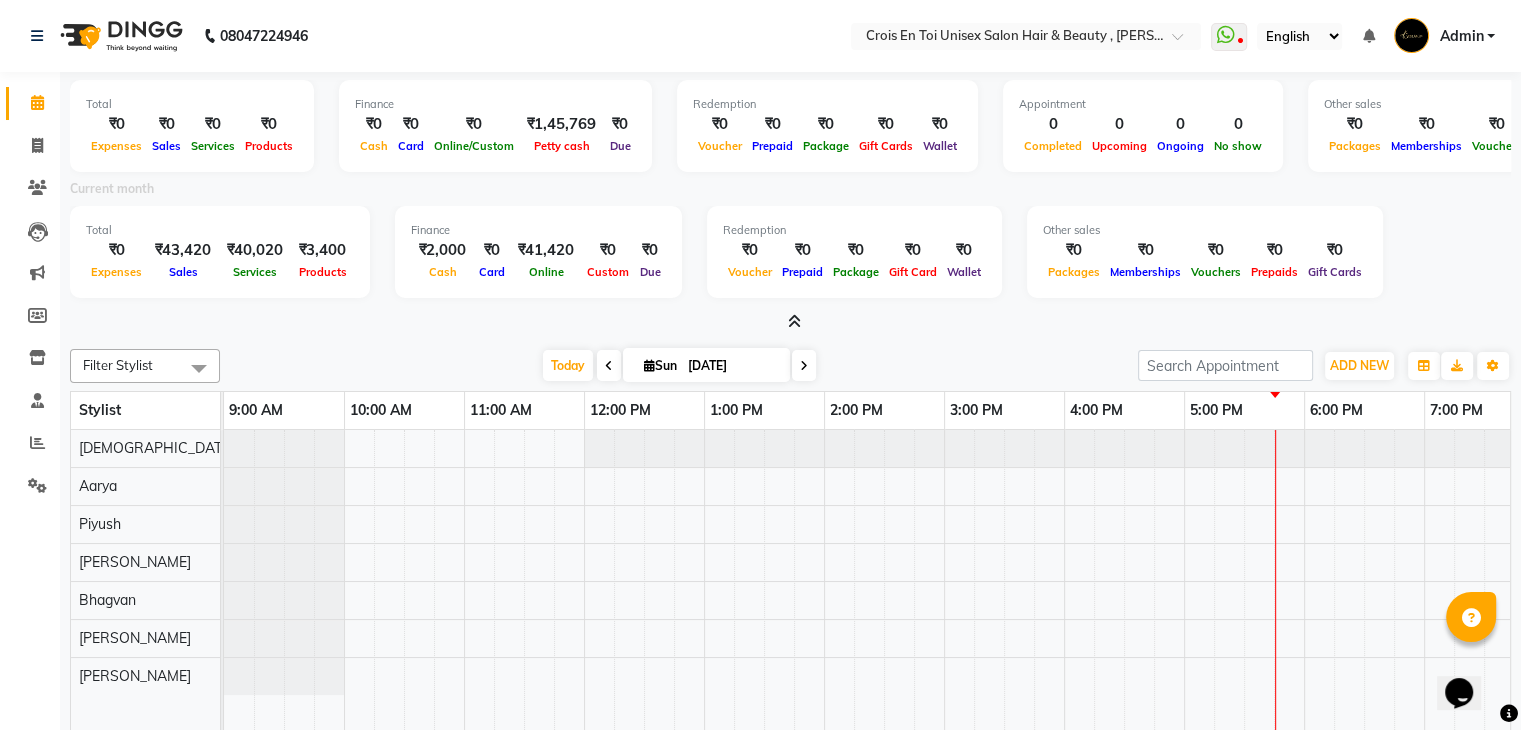 click at bounding box center (794, 321) 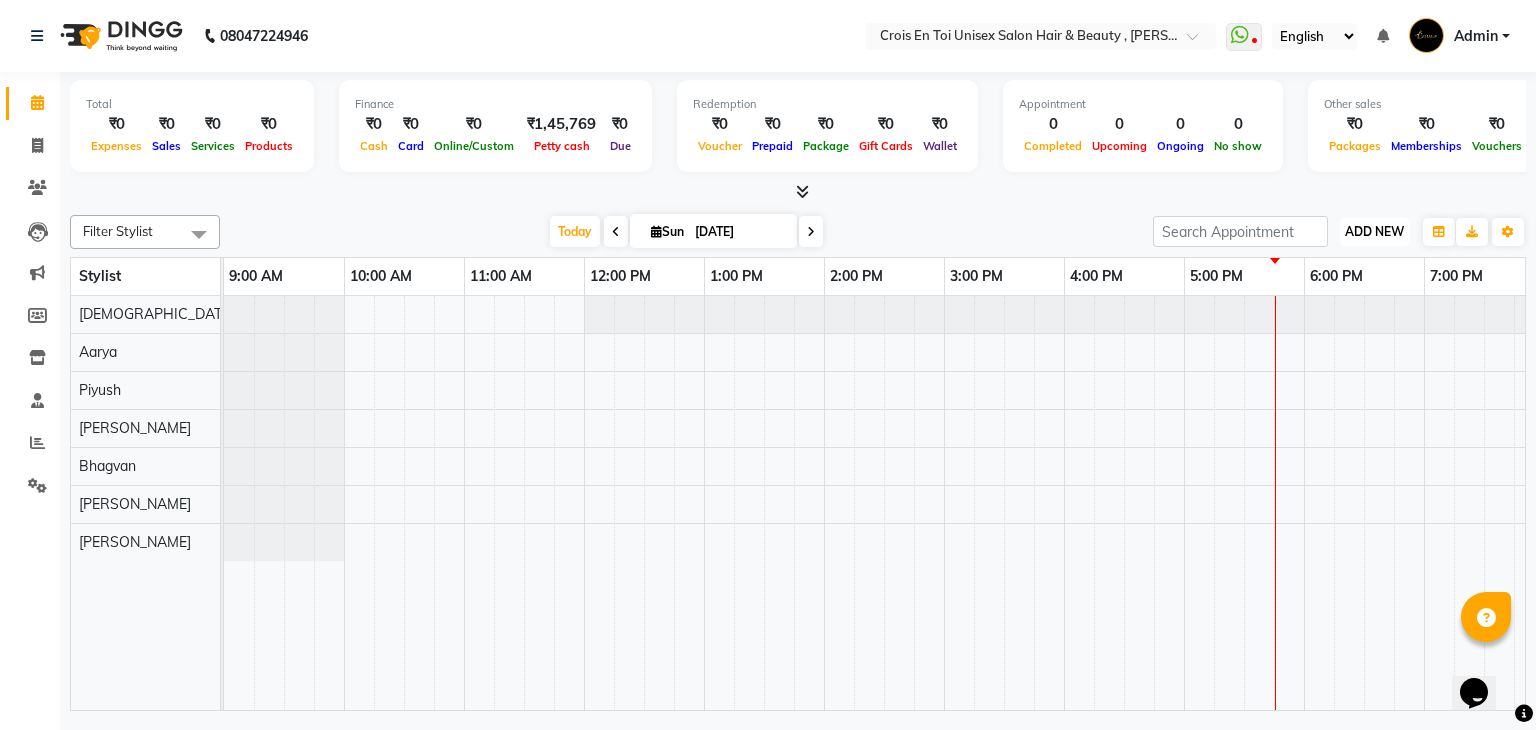 click on "ADD NEW" at bounding box center [1374, 231] 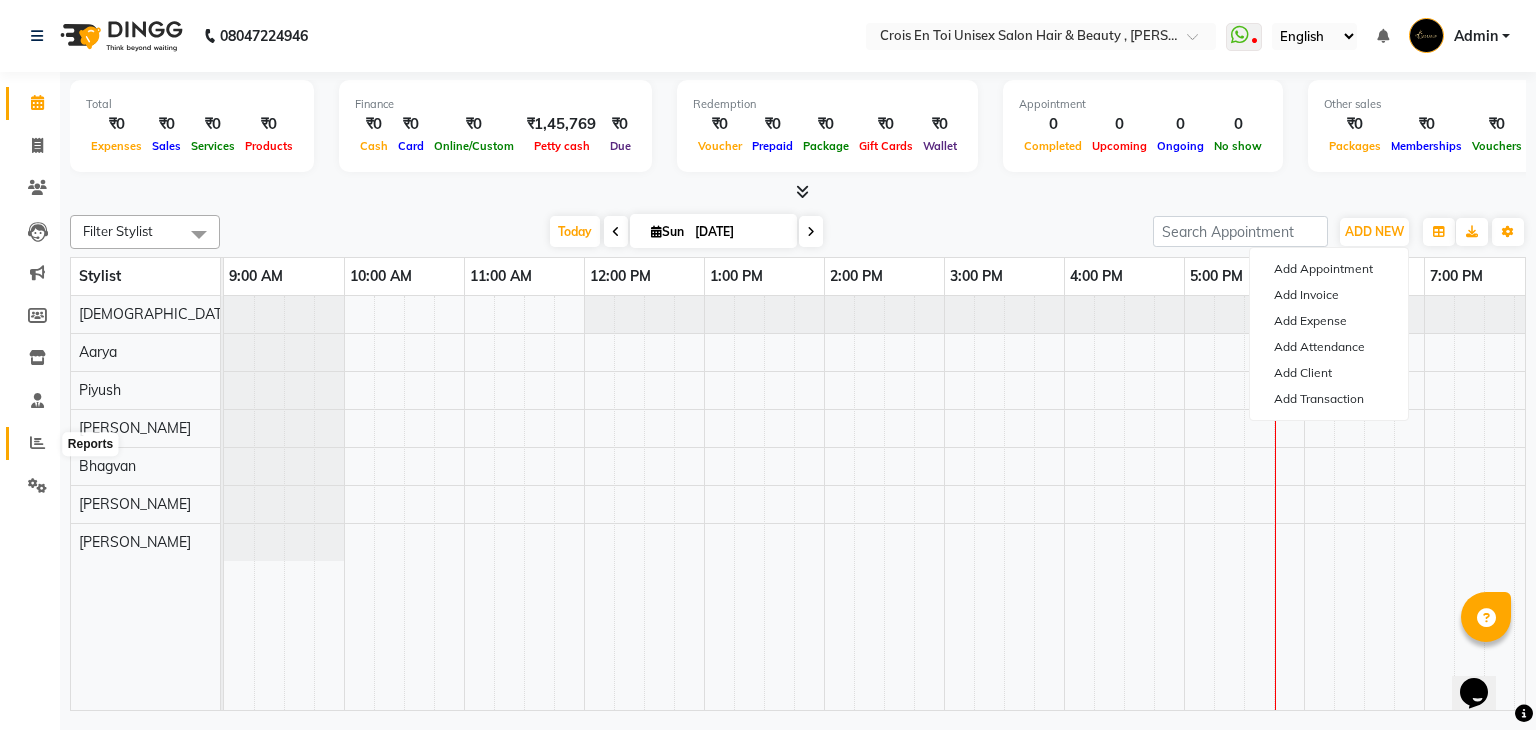 click 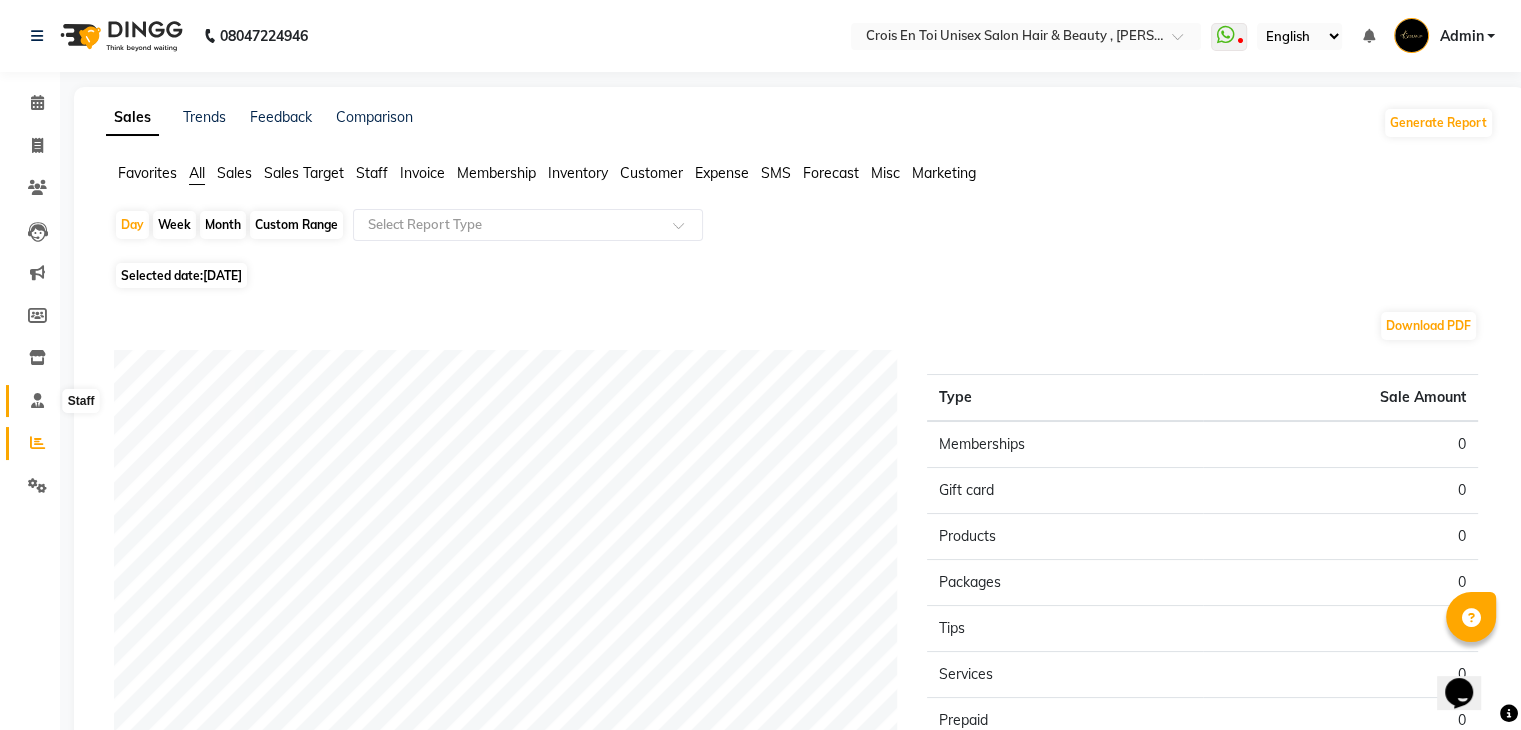 click 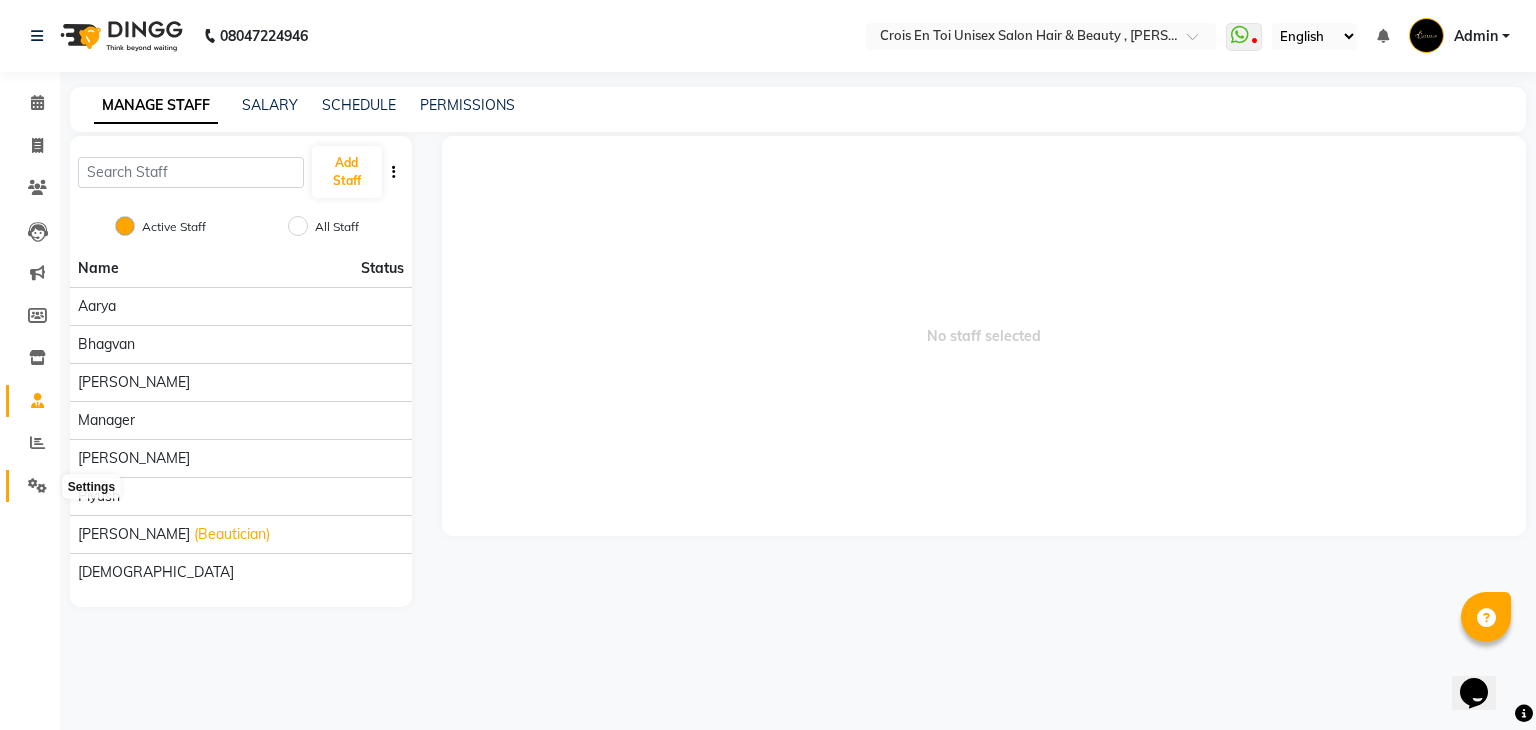click 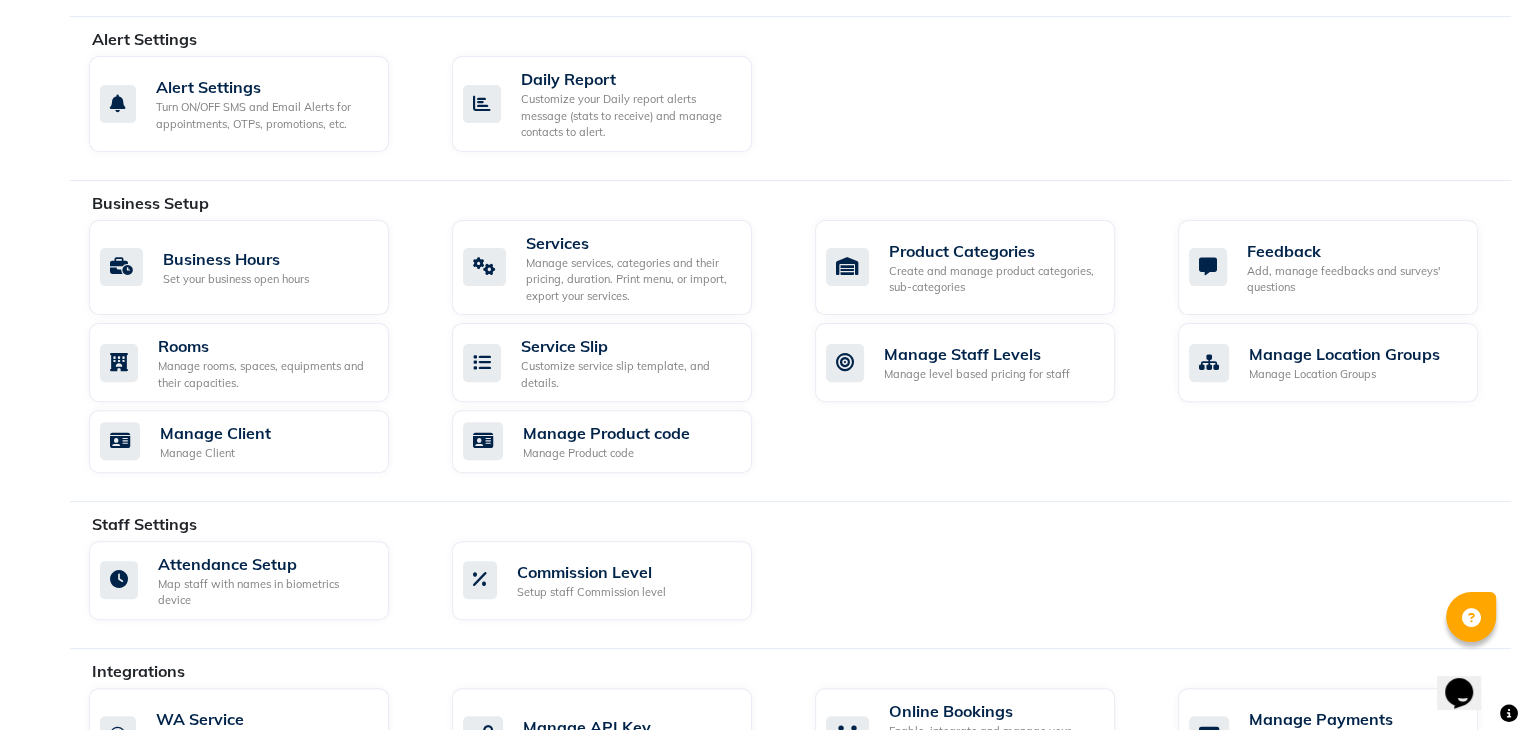 scroll, scrollTop: 600, scrollLeft: 0, axis: vertical 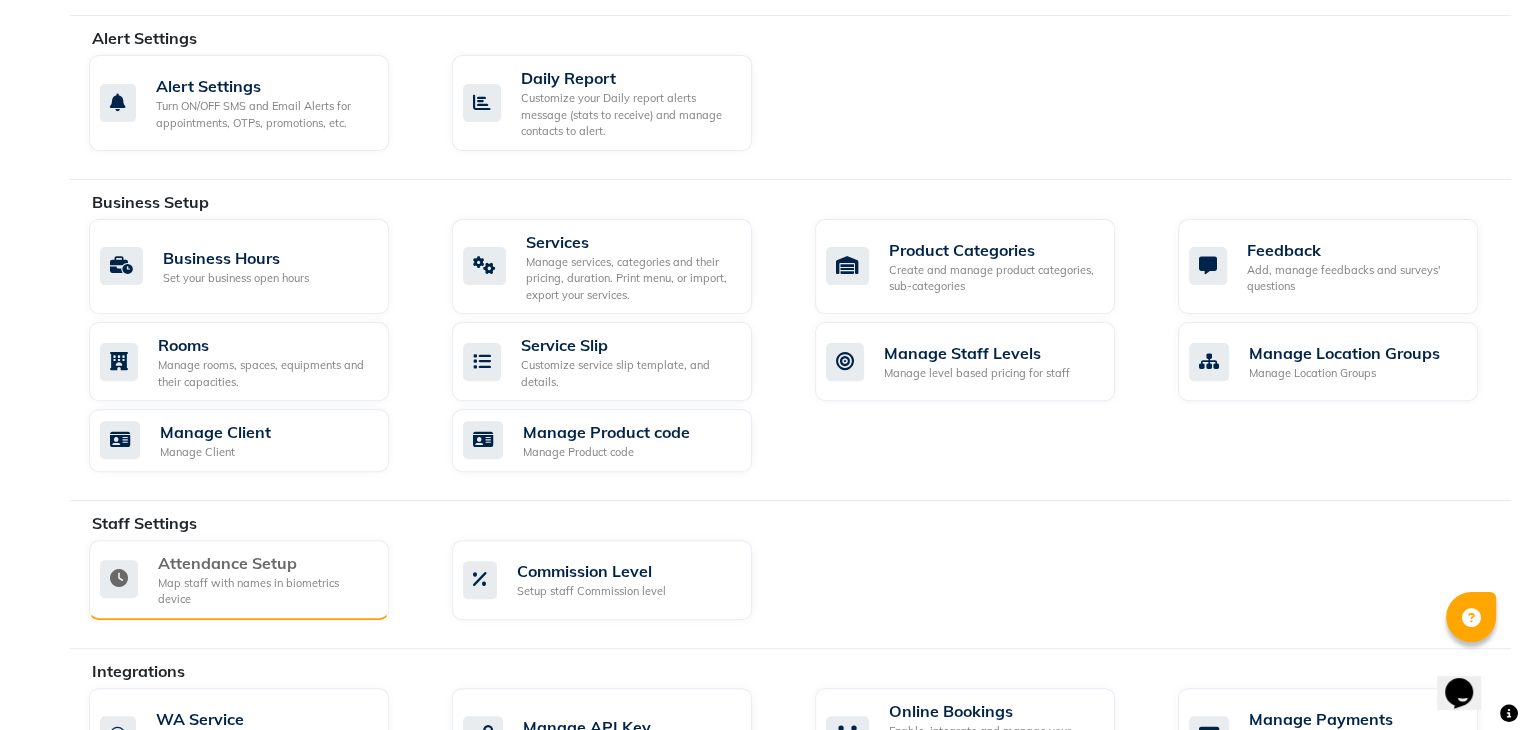 click on "Attendance Setup" 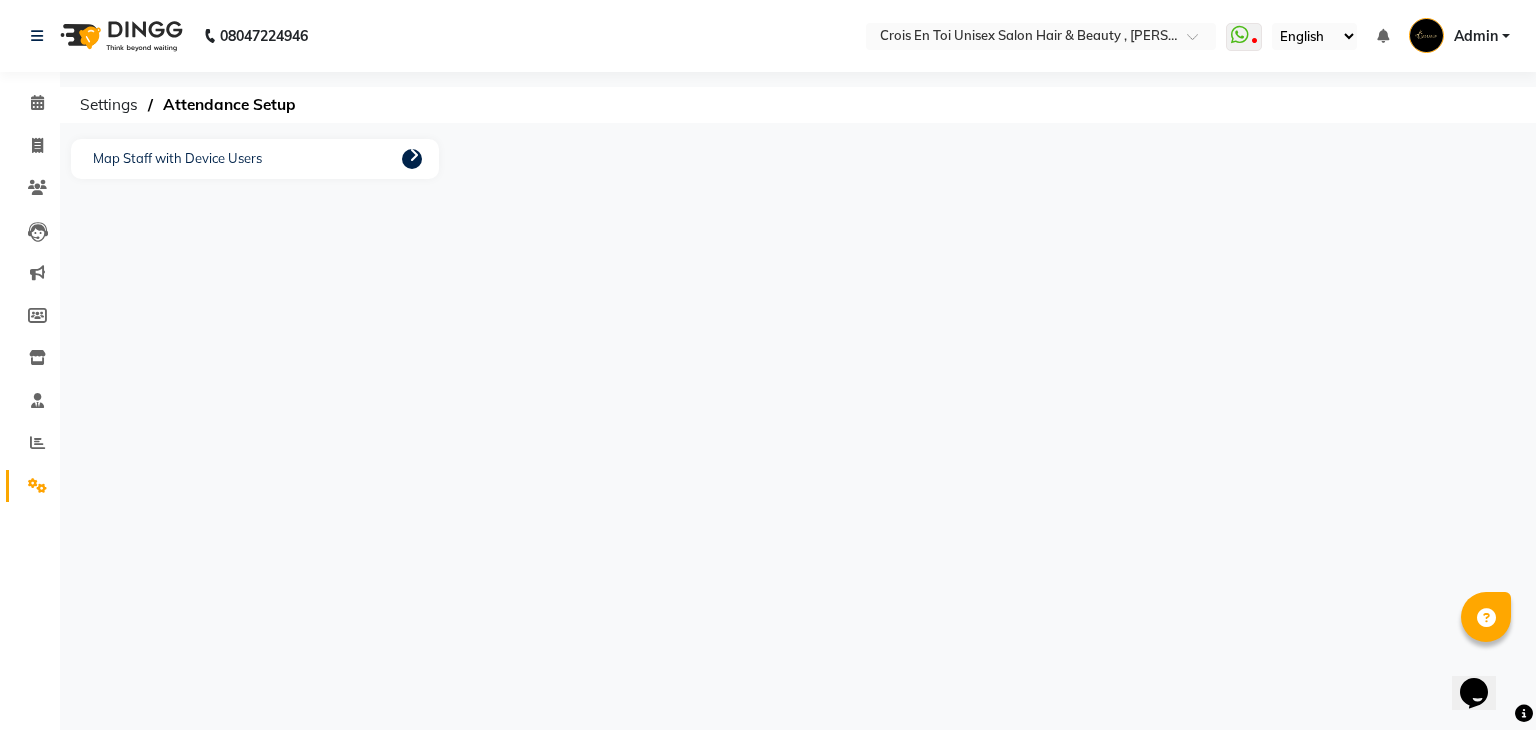 click 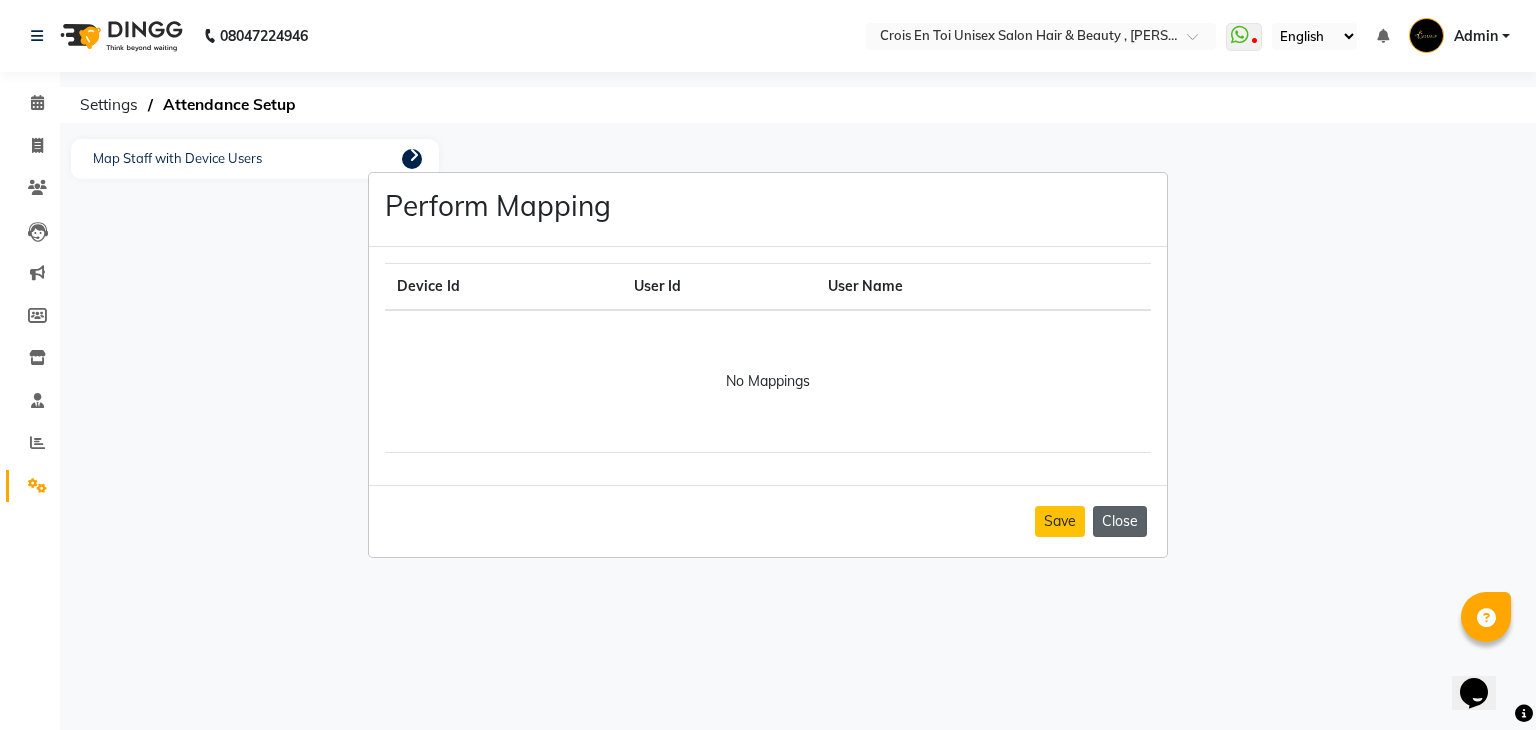 click on "Close" at bounding box center (1120, 521) 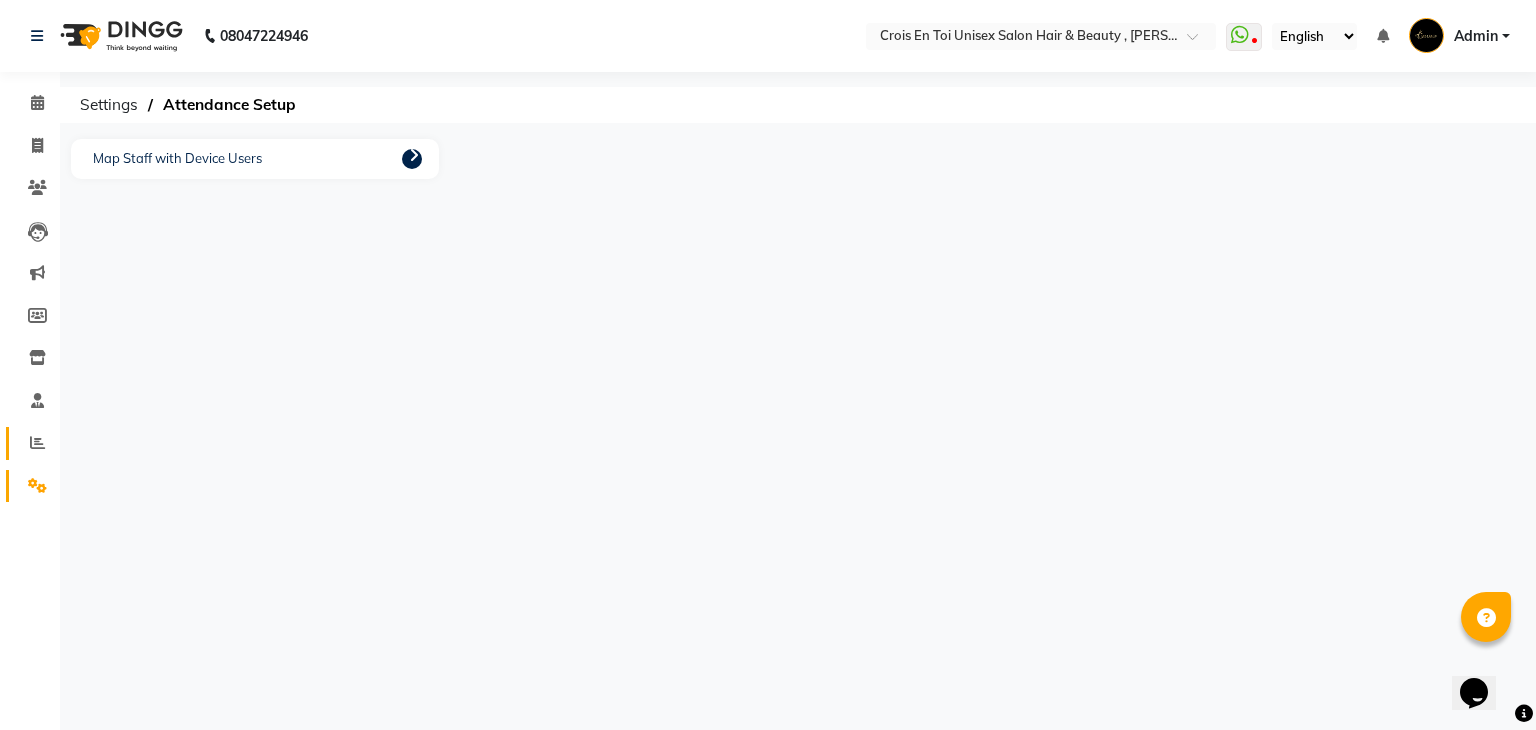 drag, startPoint x: 41, startPoint y: 419, endPoint x: 34, endPoint y: 433, distance: 15.652476 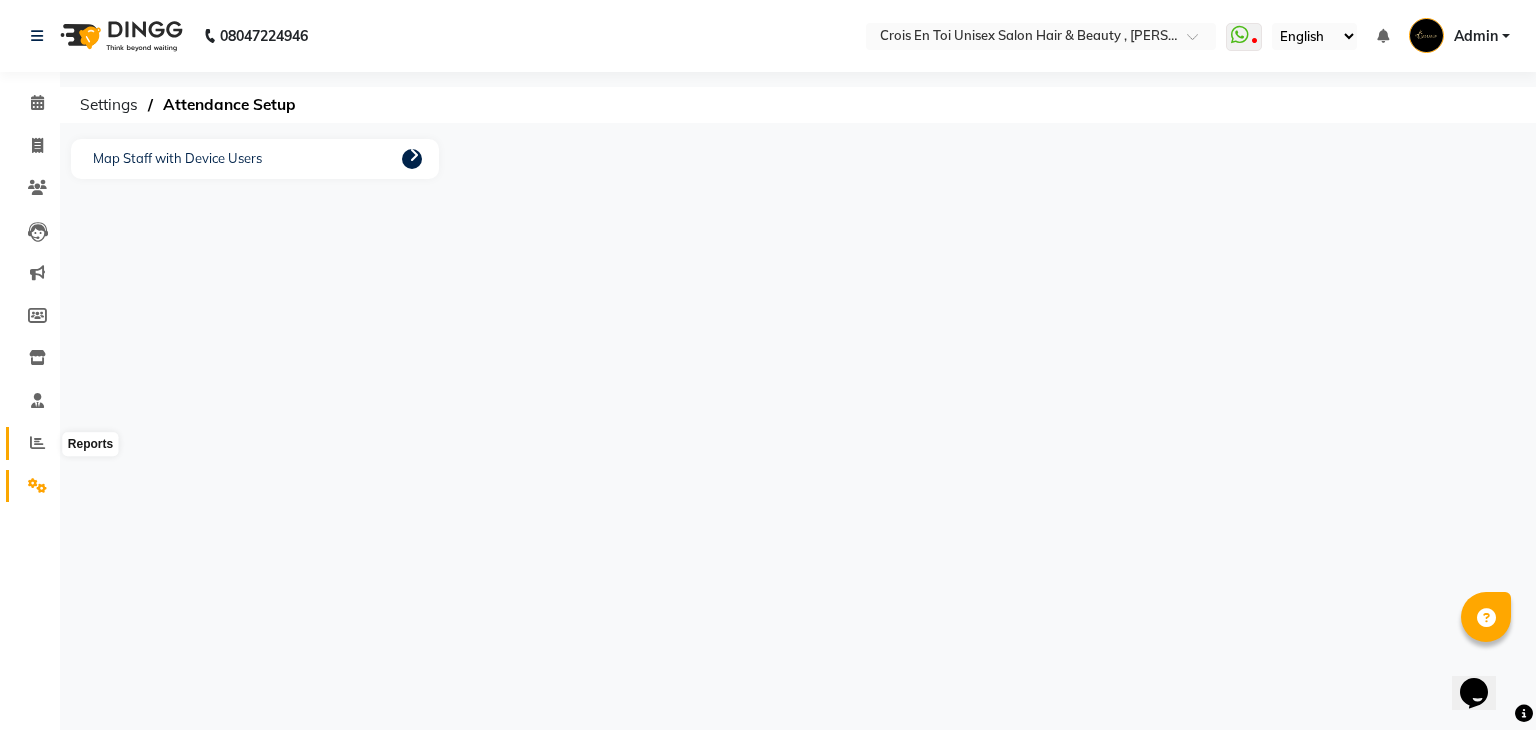 click 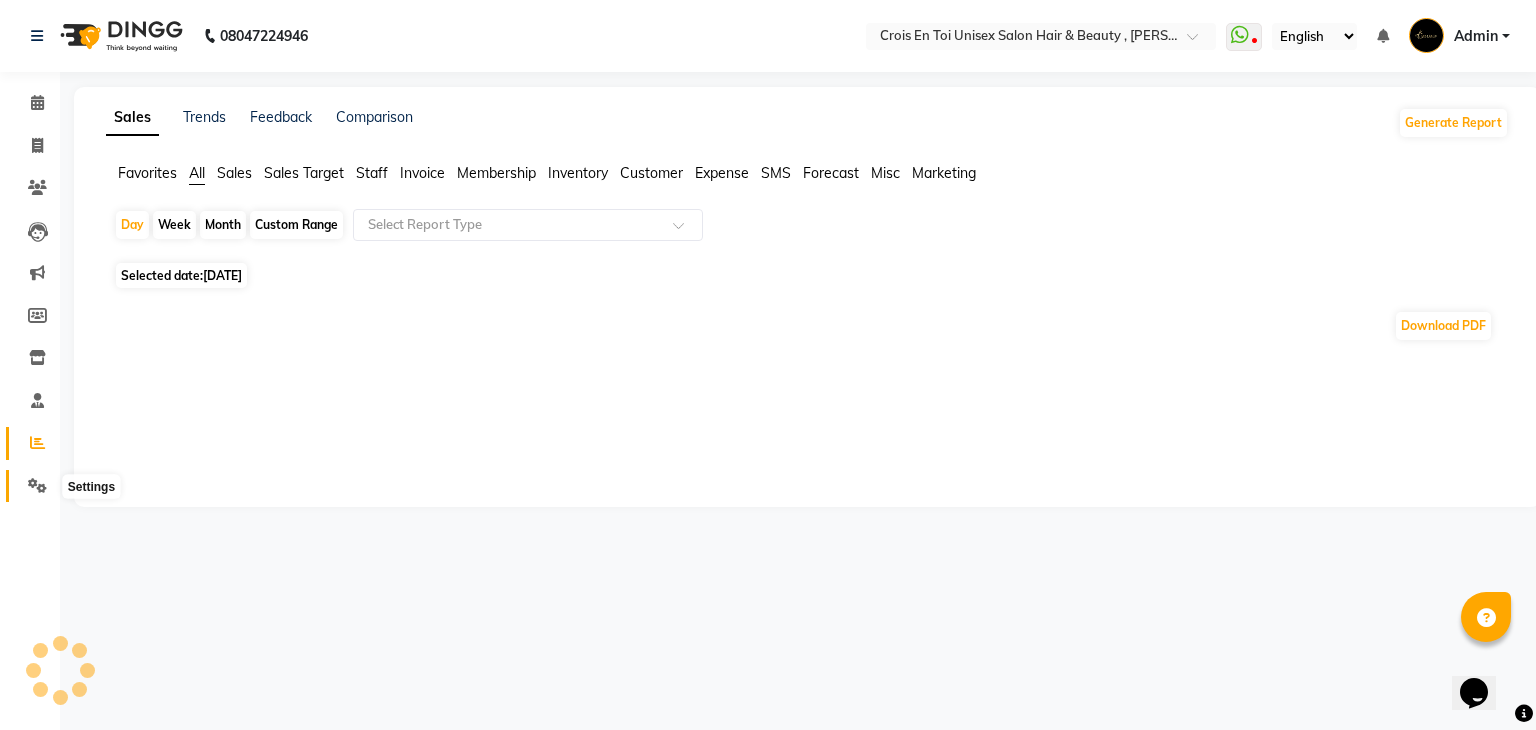 click 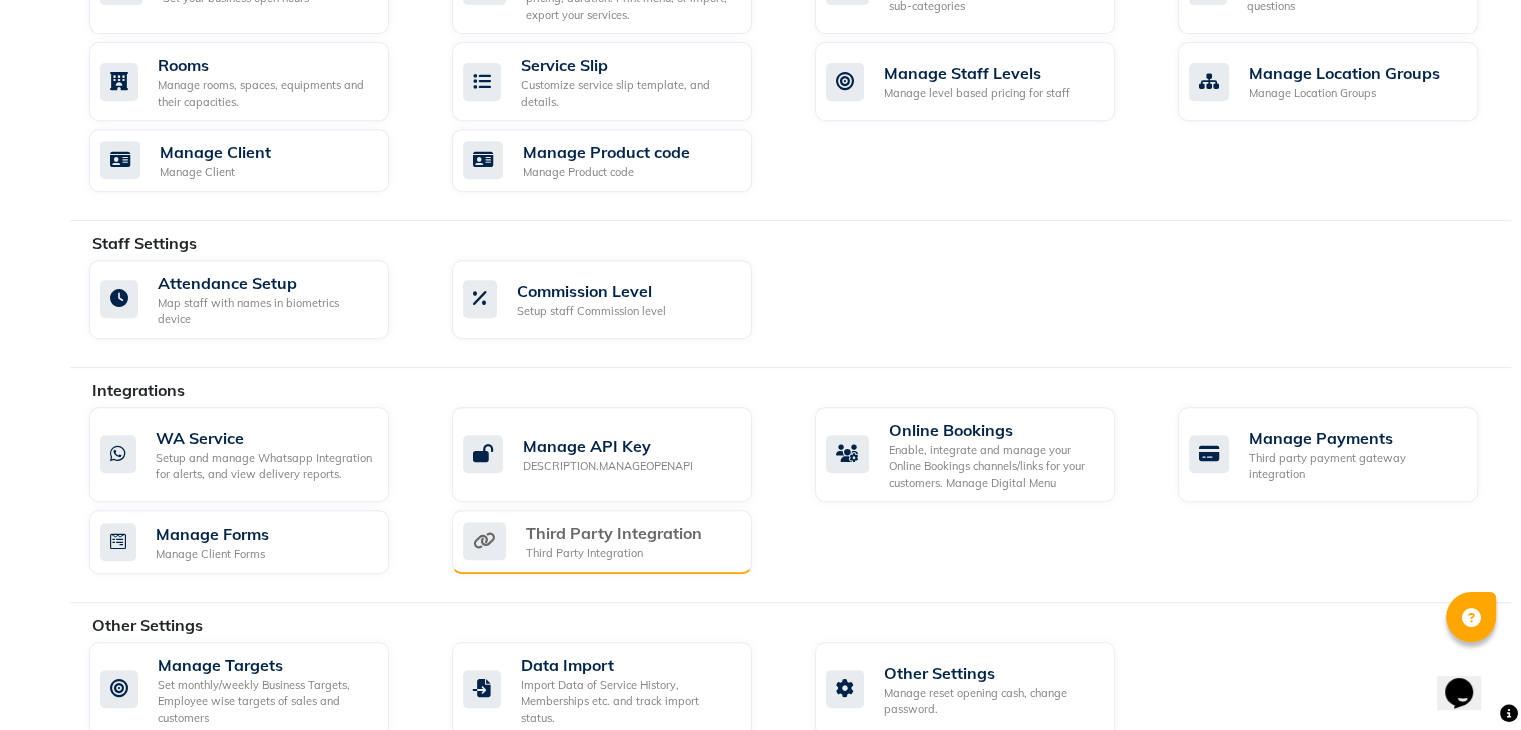 scroll, scrollTop: 892, scrollLeft: 0, axis: vertical 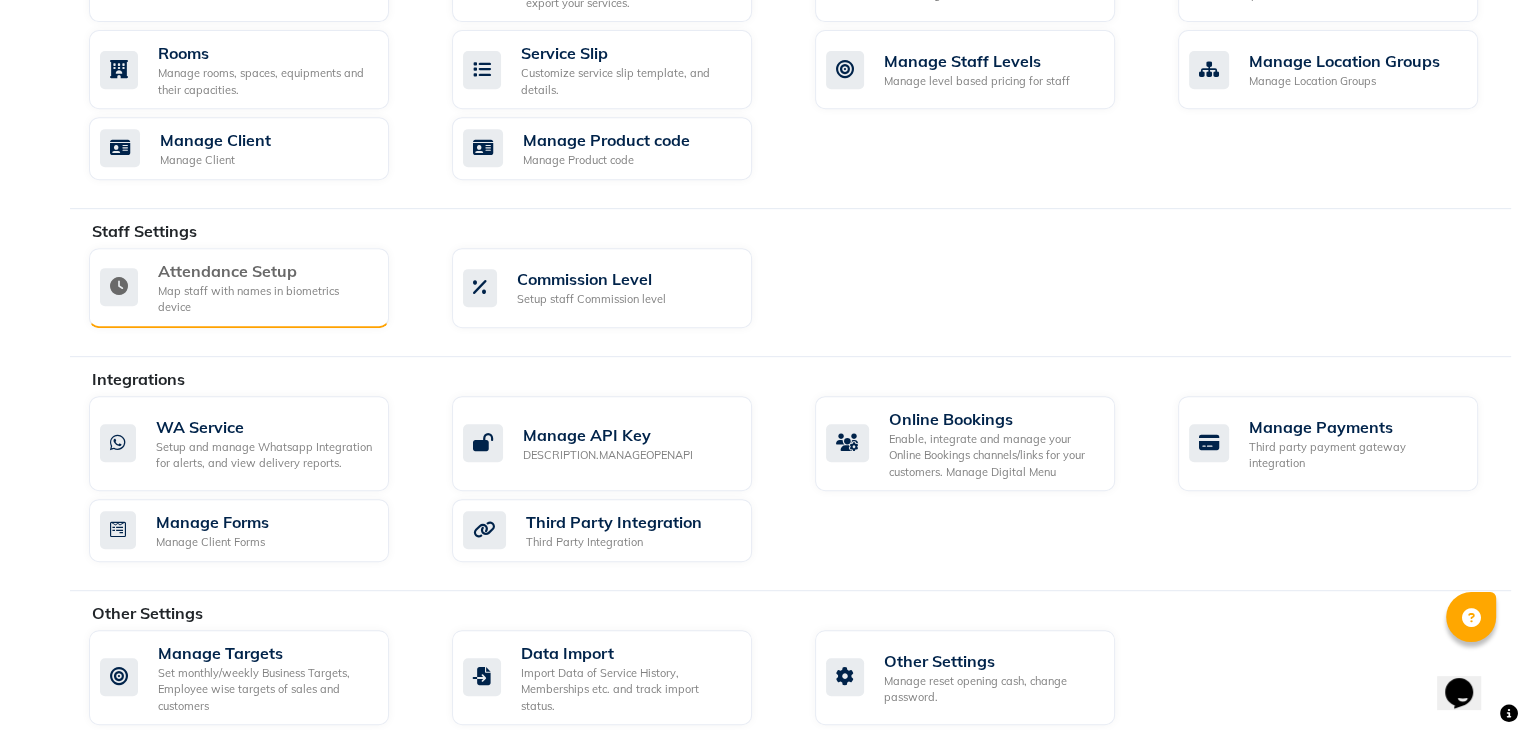 click on "Attendance Setup" 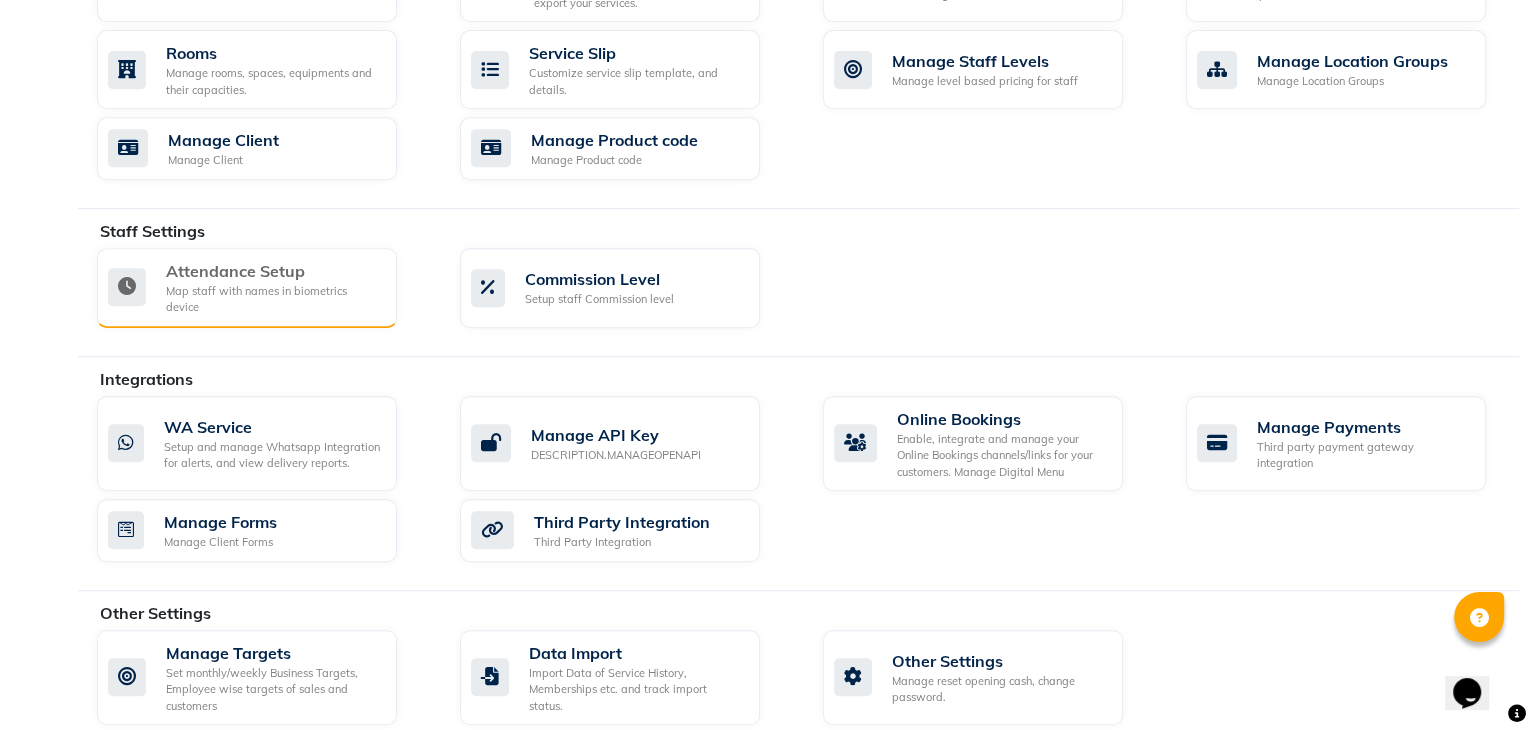 scroll, scrollTop: 0, scrollLeft: 0, axis: both 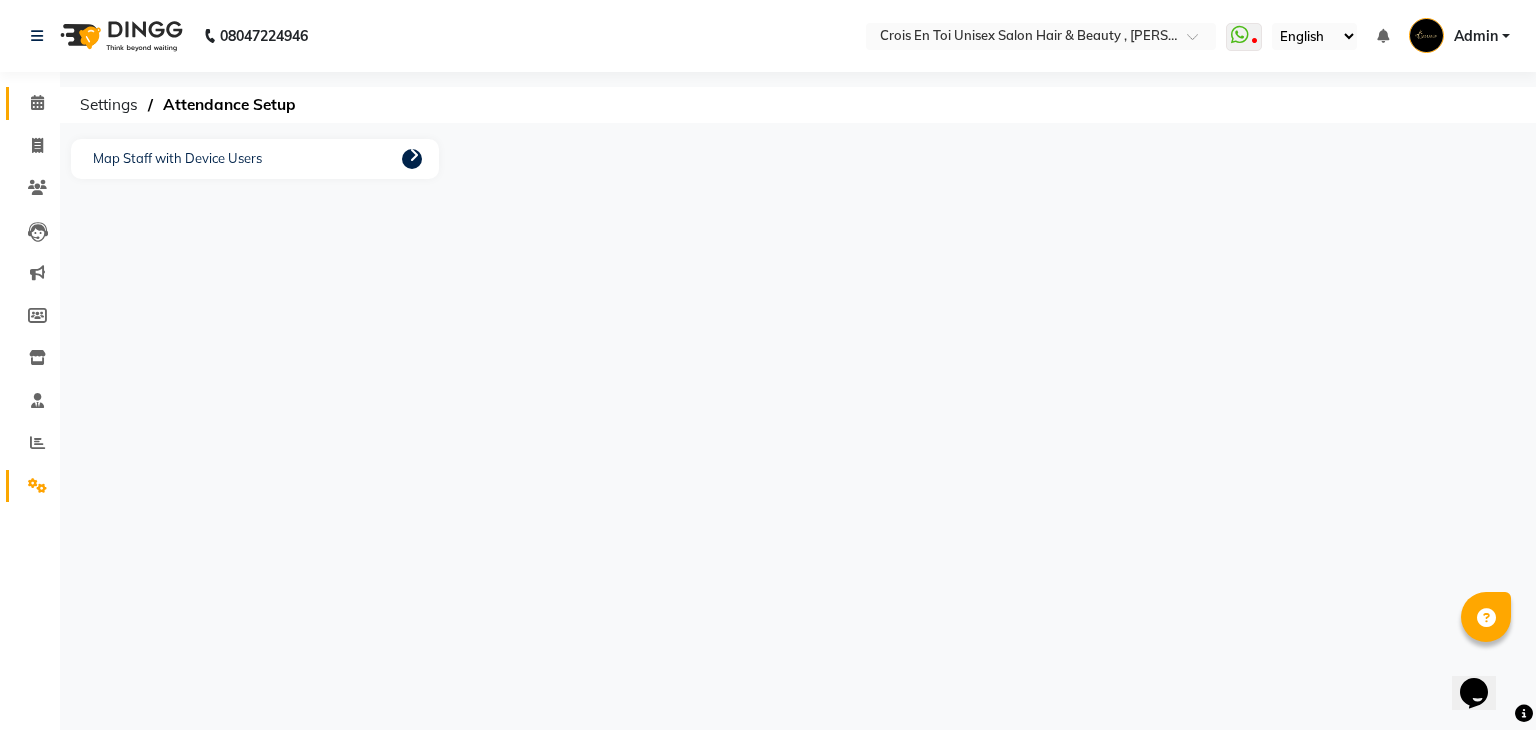 click 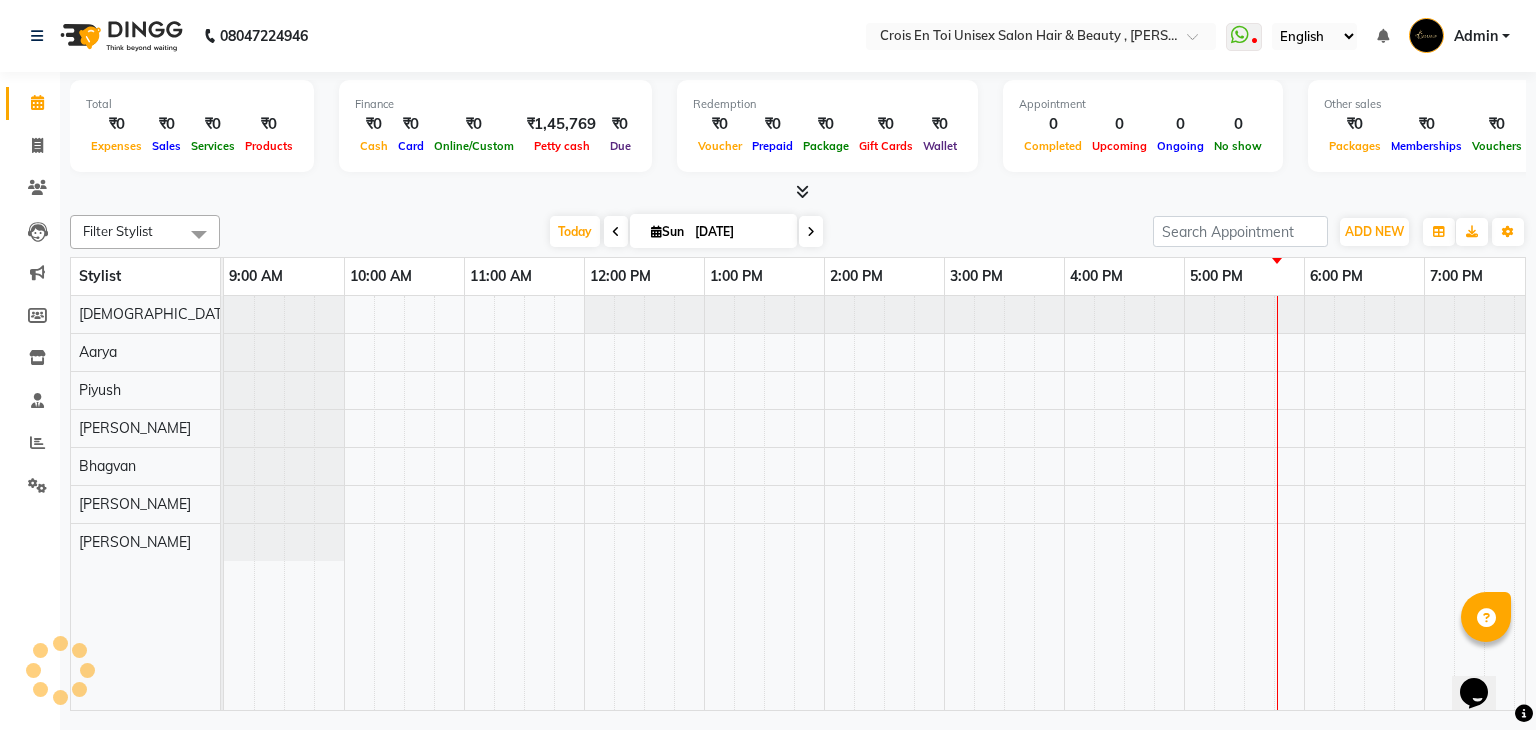 scroll, scrollTop: 0, scrollLeft: 0, axis: both 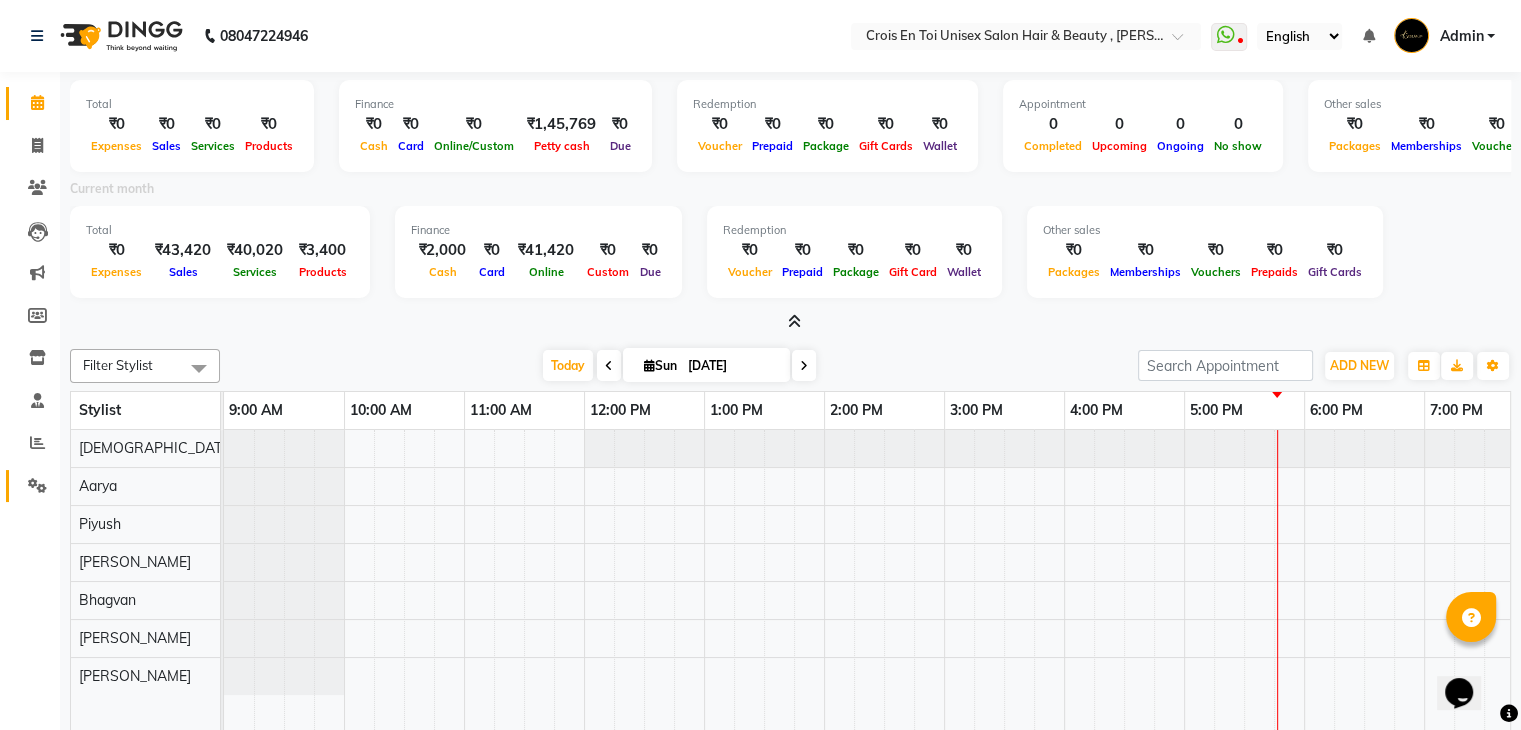 click on "Settings" 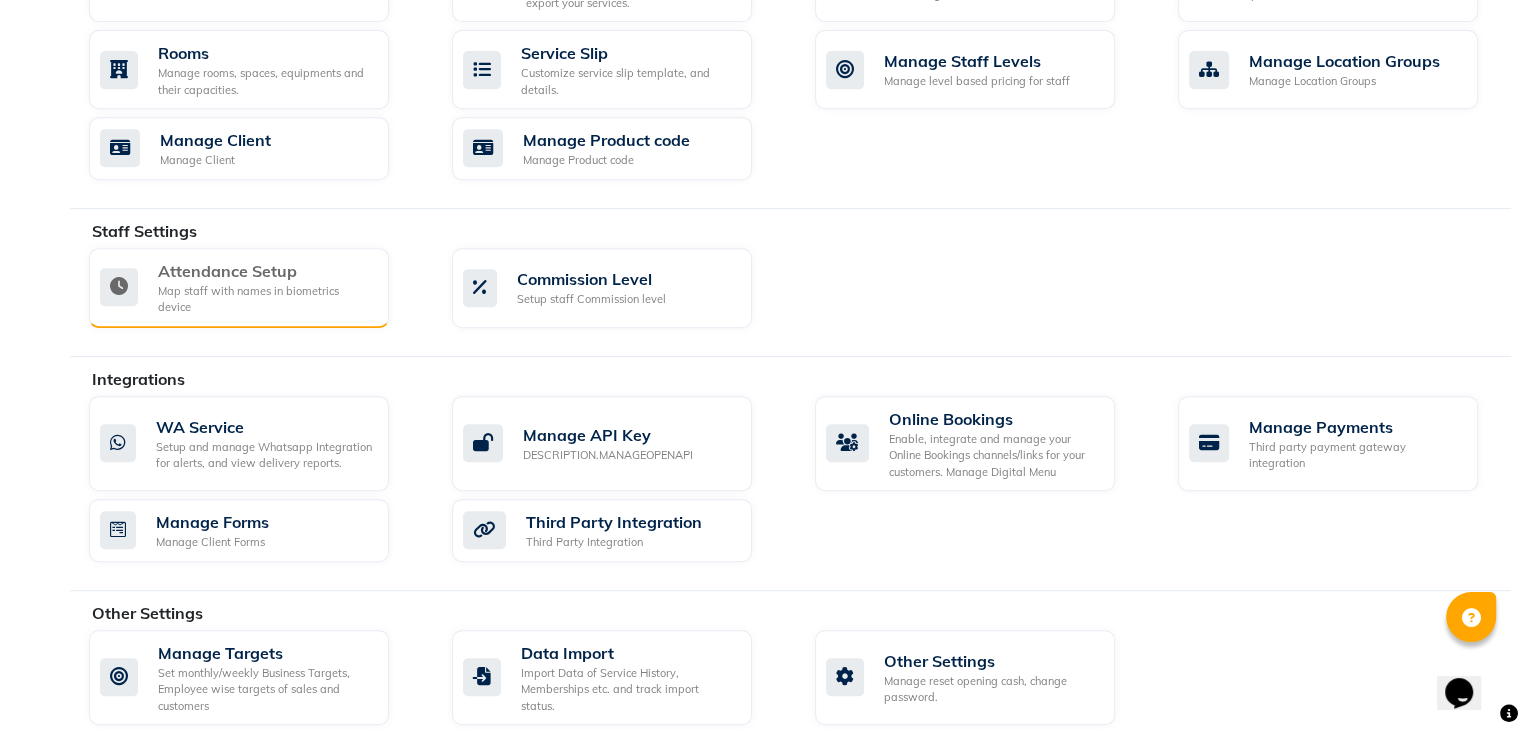scroll, scrollTop: 892, scrollLeft: 0, axis: vertical 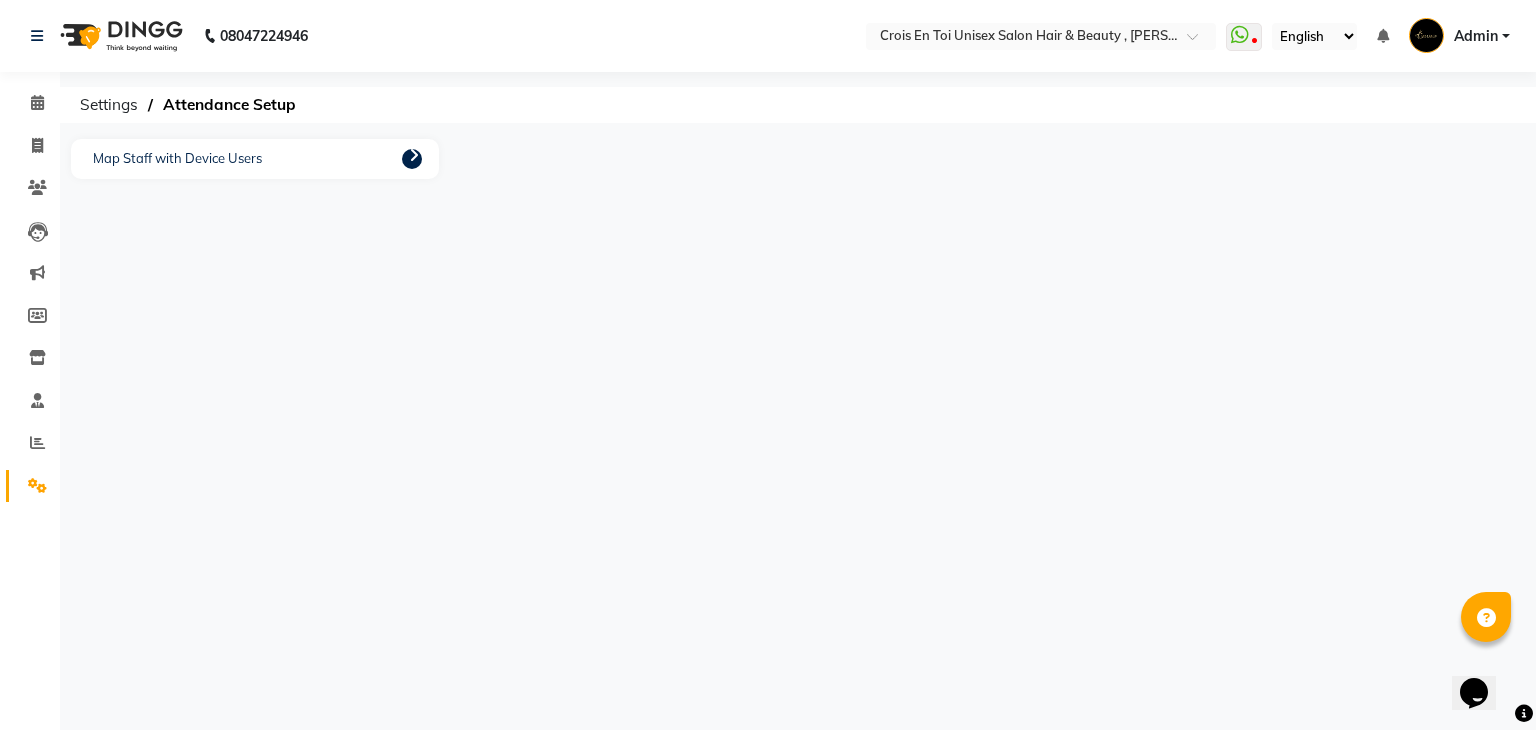 click on "Settings" 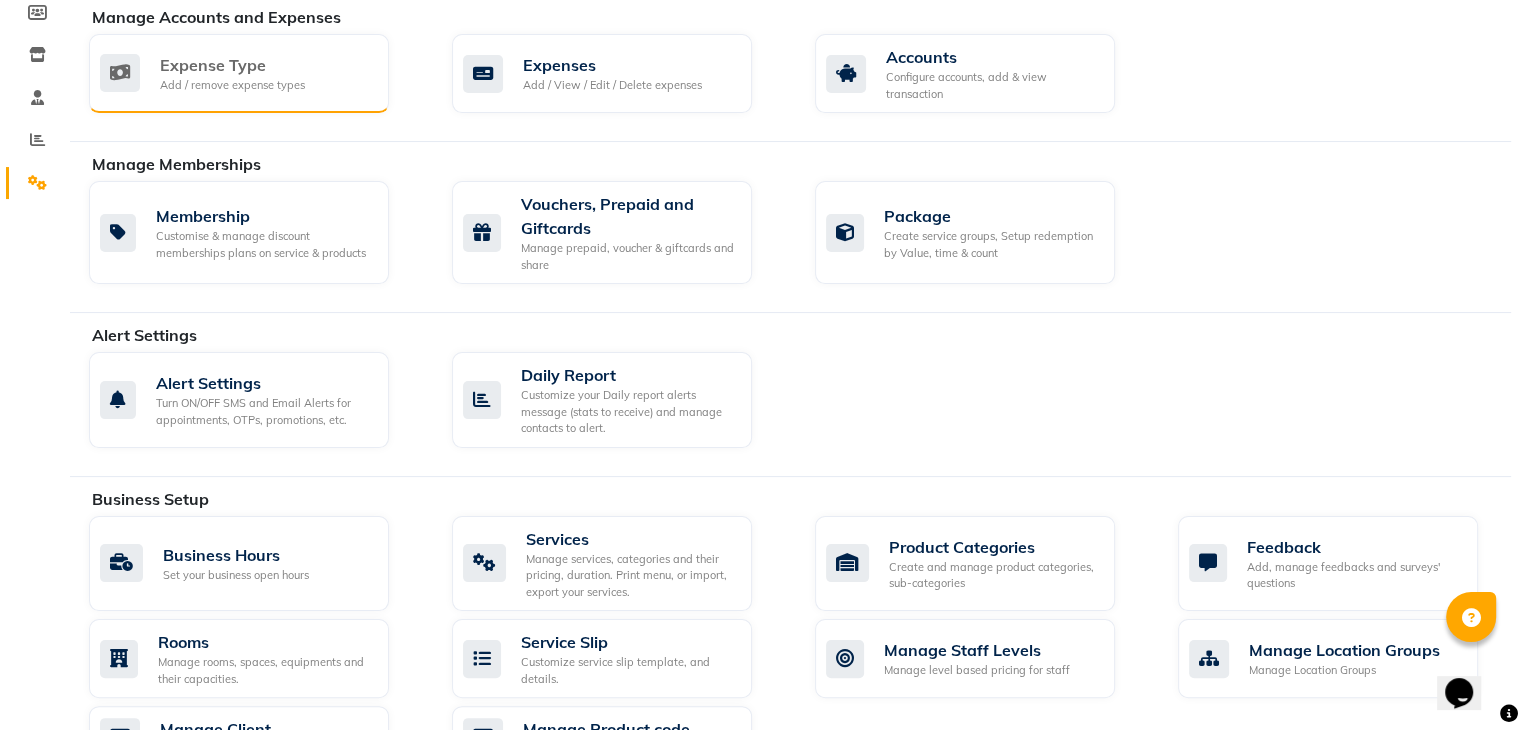 scroll, scrollTop: 500, scrollLeft: 0, axis: vertical 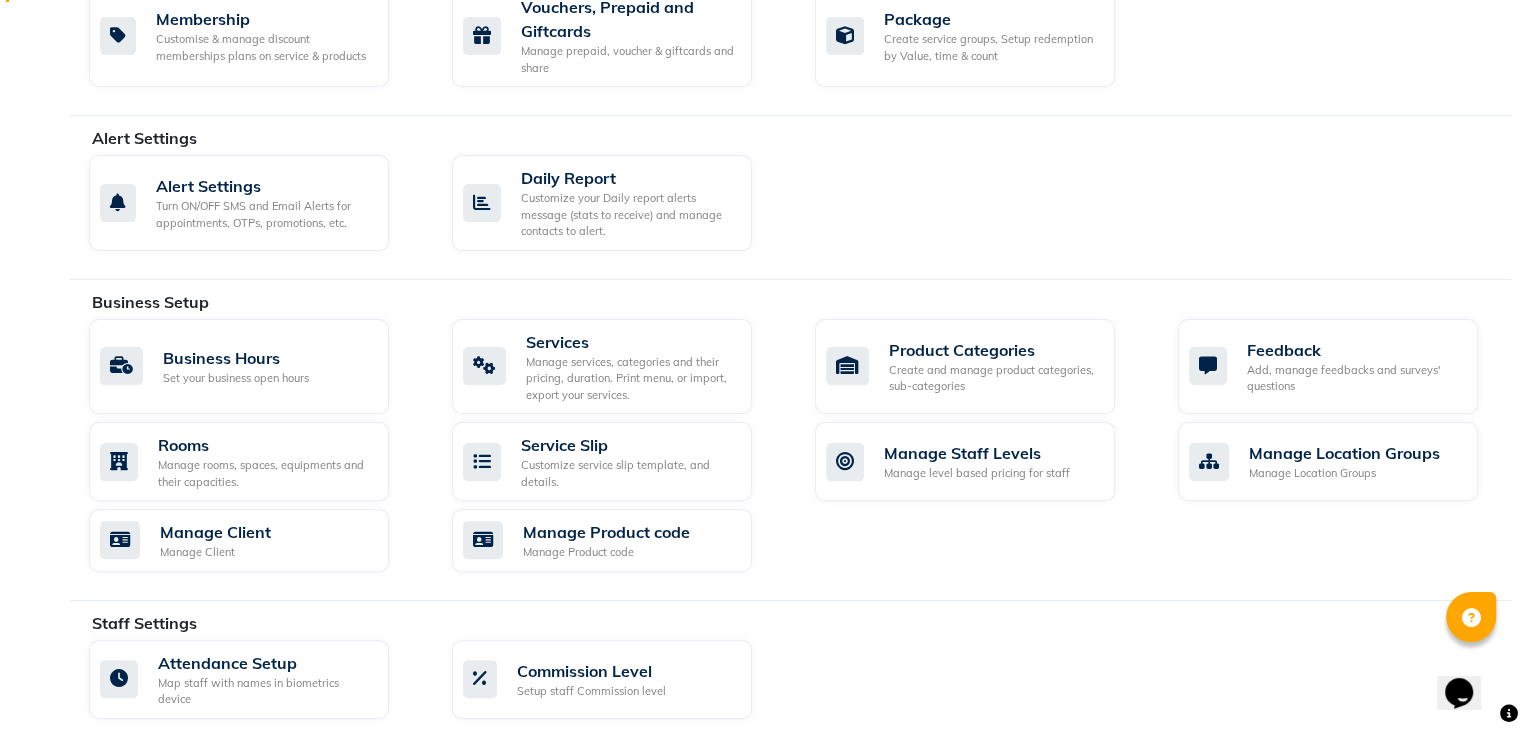 click on "Alert Settings Turn ON/OFF SMS and Email Alerts for appointments, OTPs, promotions, etc.   Daily Report Customize your Daily report alerts message (stats to receive) and manage contacts to alert." 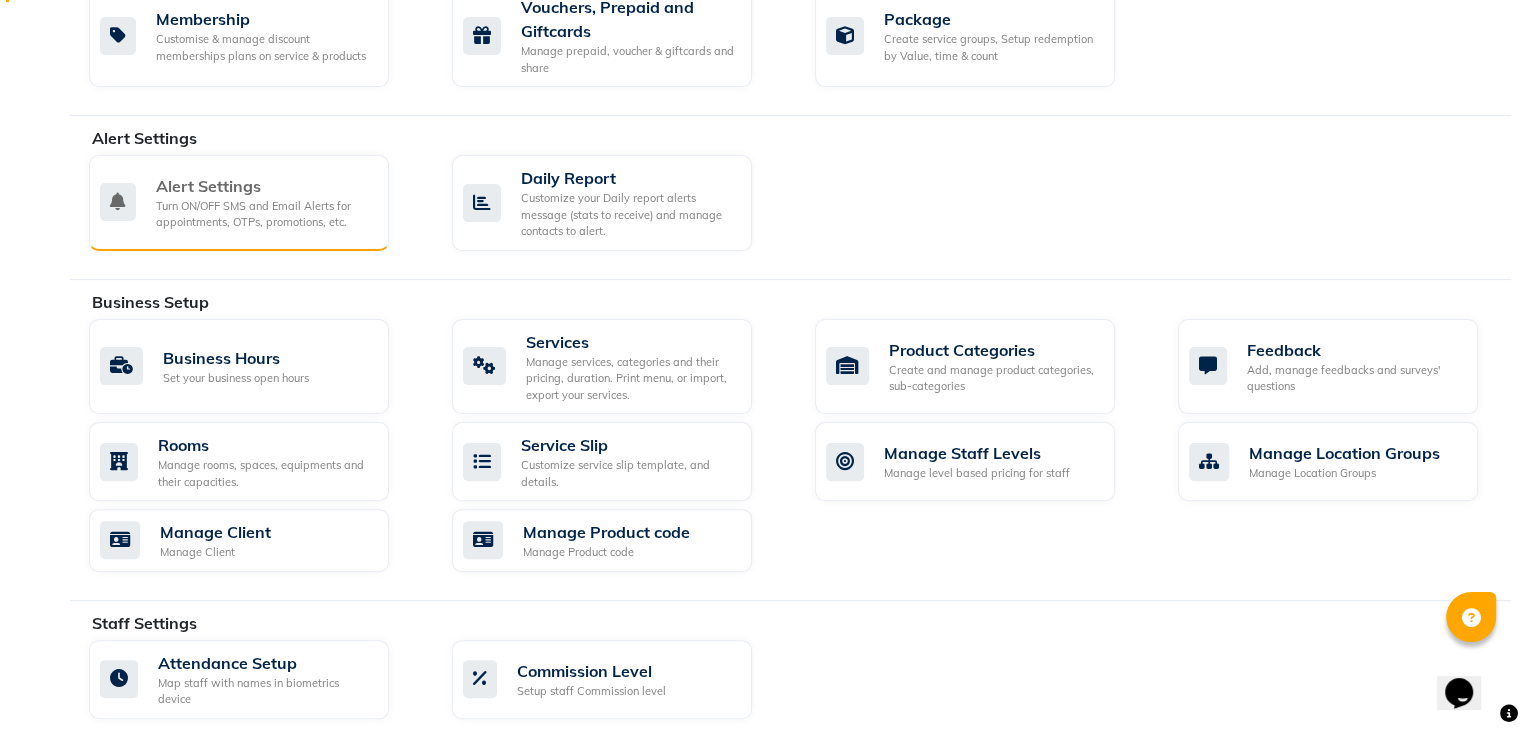 click on "Turn ON/OFF SMS and Email Alerts for appointments, OTPs, promotions, etc." 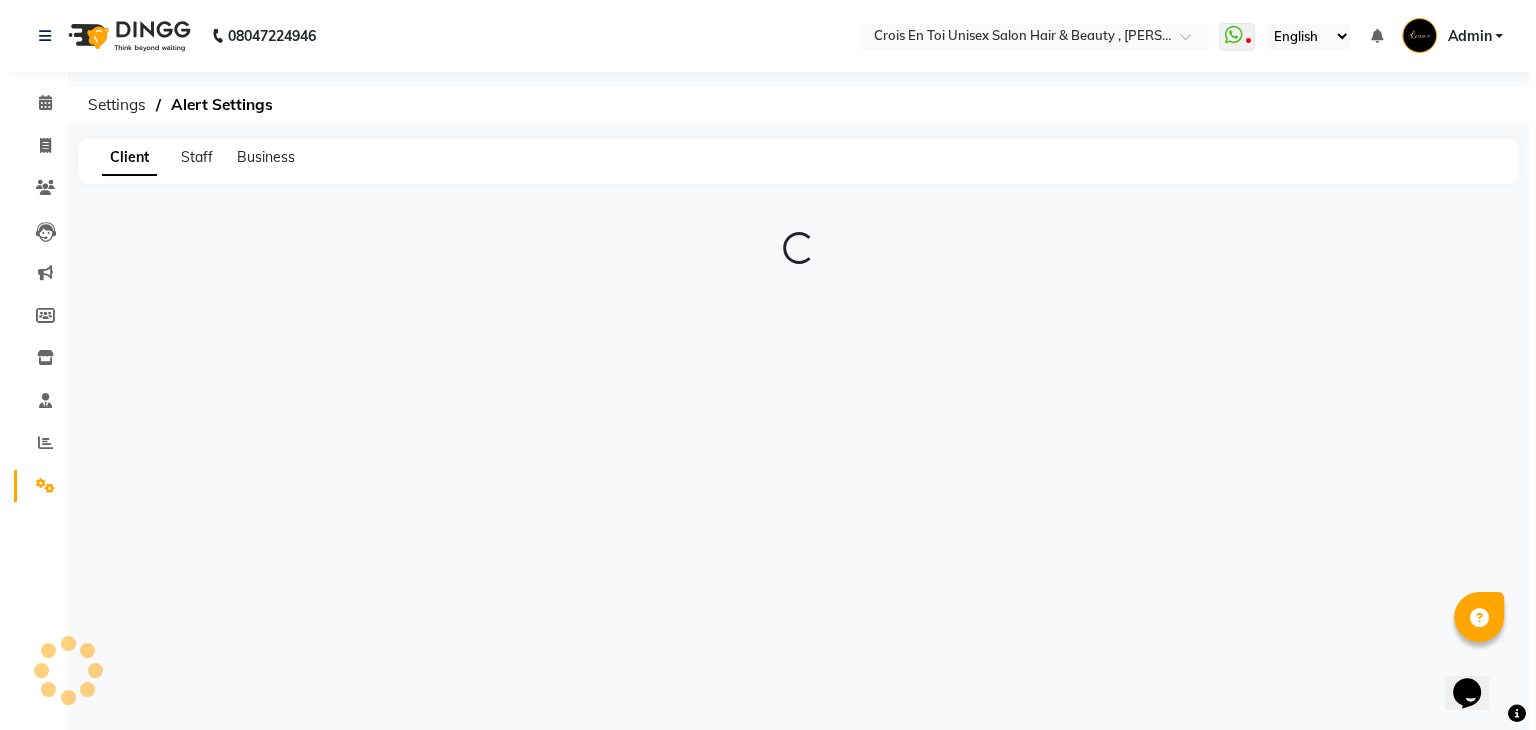 scroll, scrollTop: 0, scrollLeft: 0, axis: both 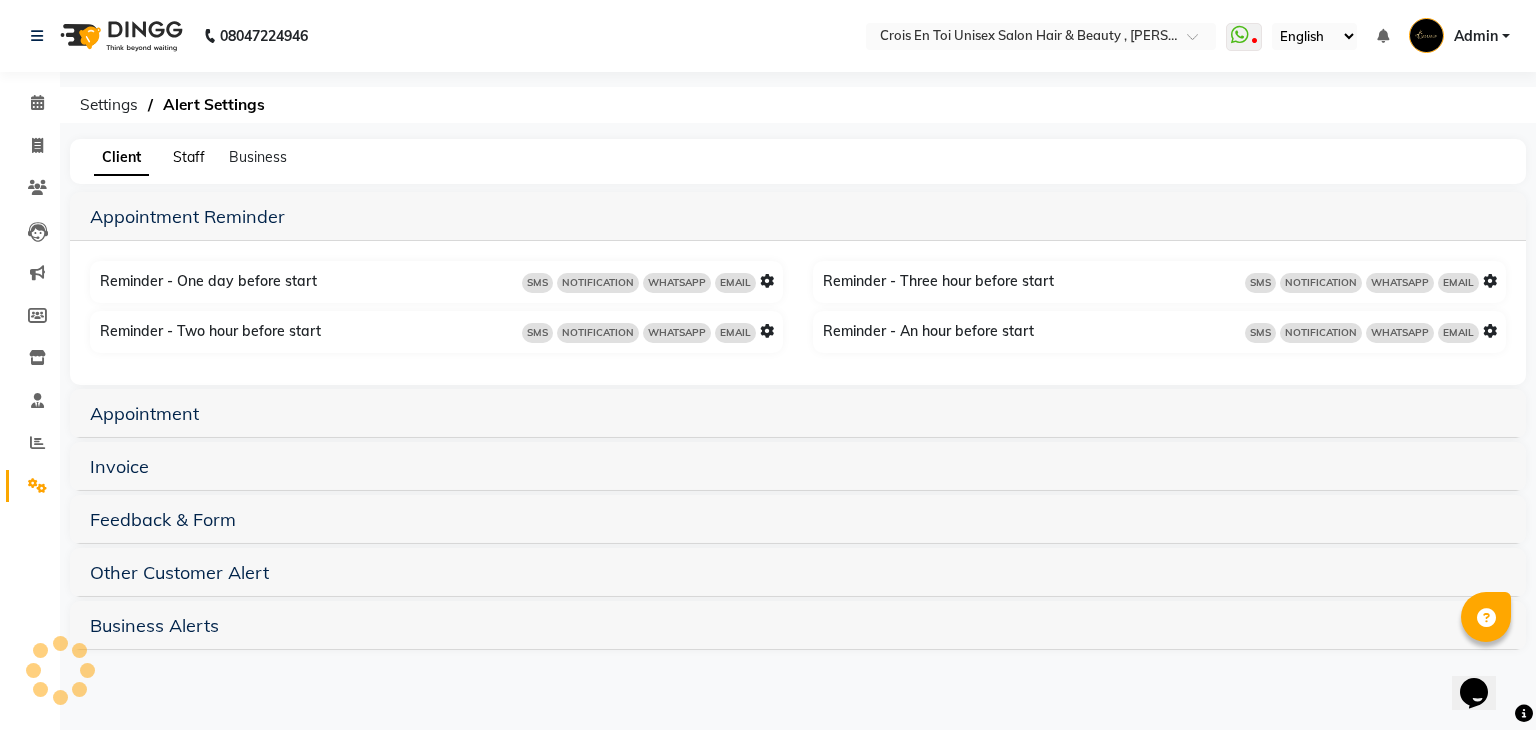 click on "Staff" 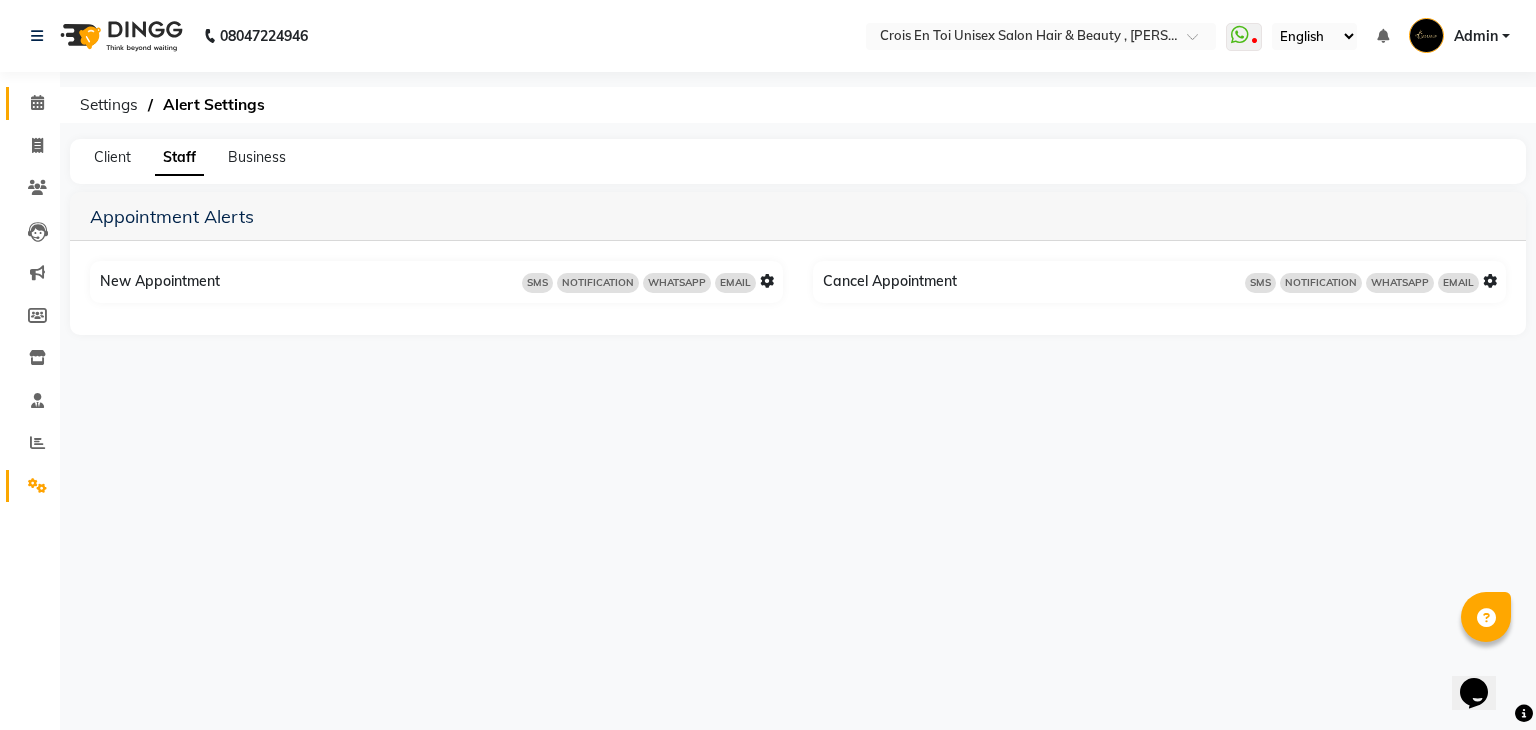 click on "Calendar" 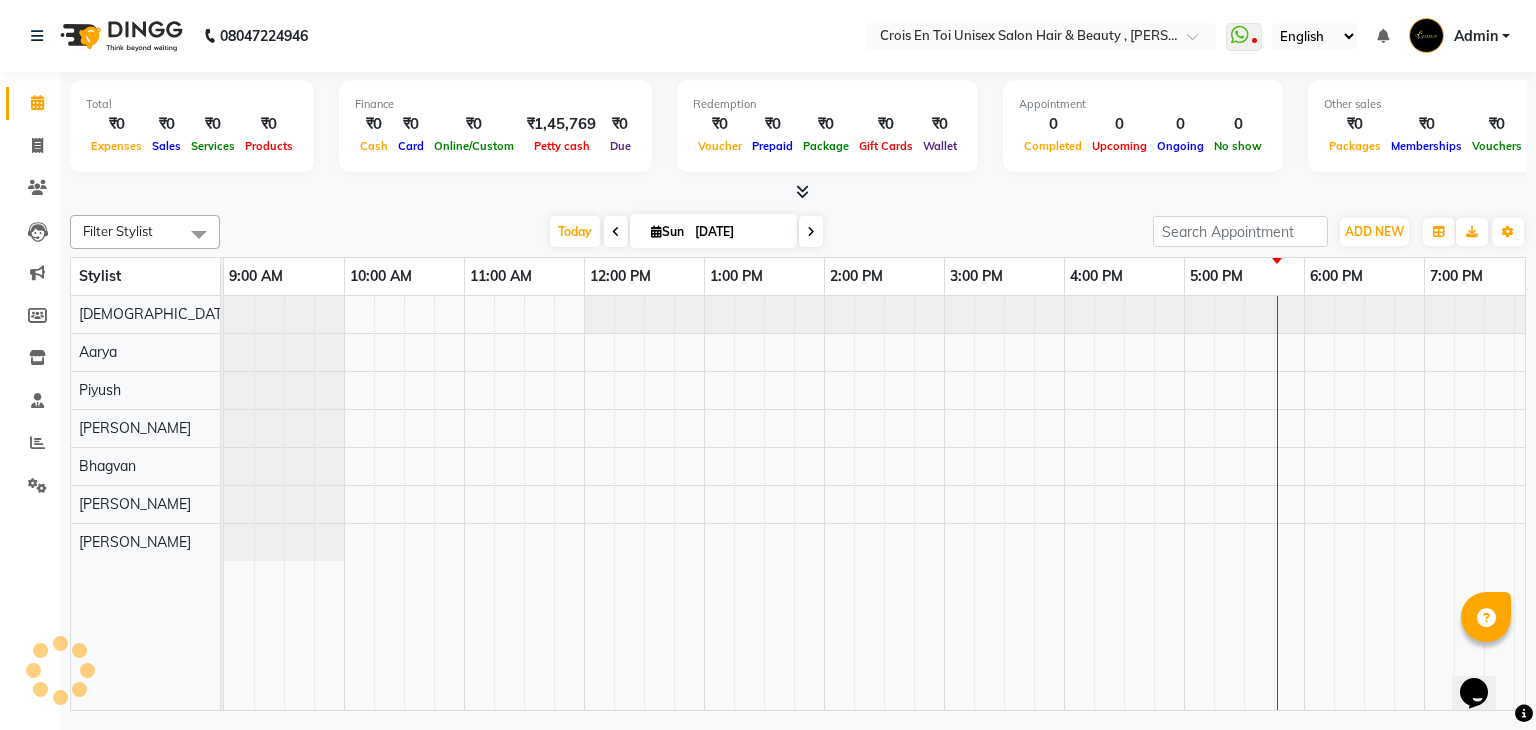 scroll, scrollTop: 0, scrollLeft: 378, axis: horizontal 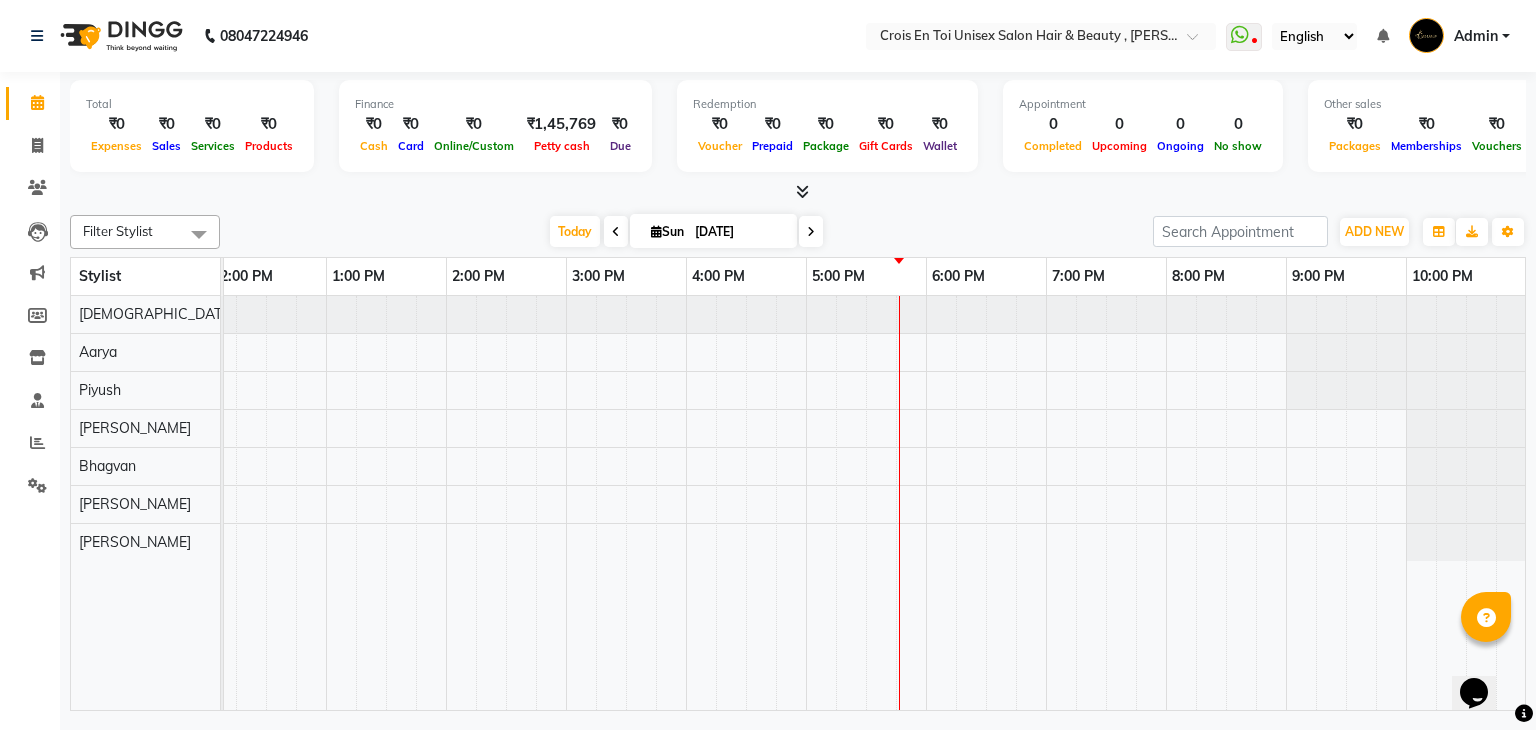 click at bounding box center [802, 191] 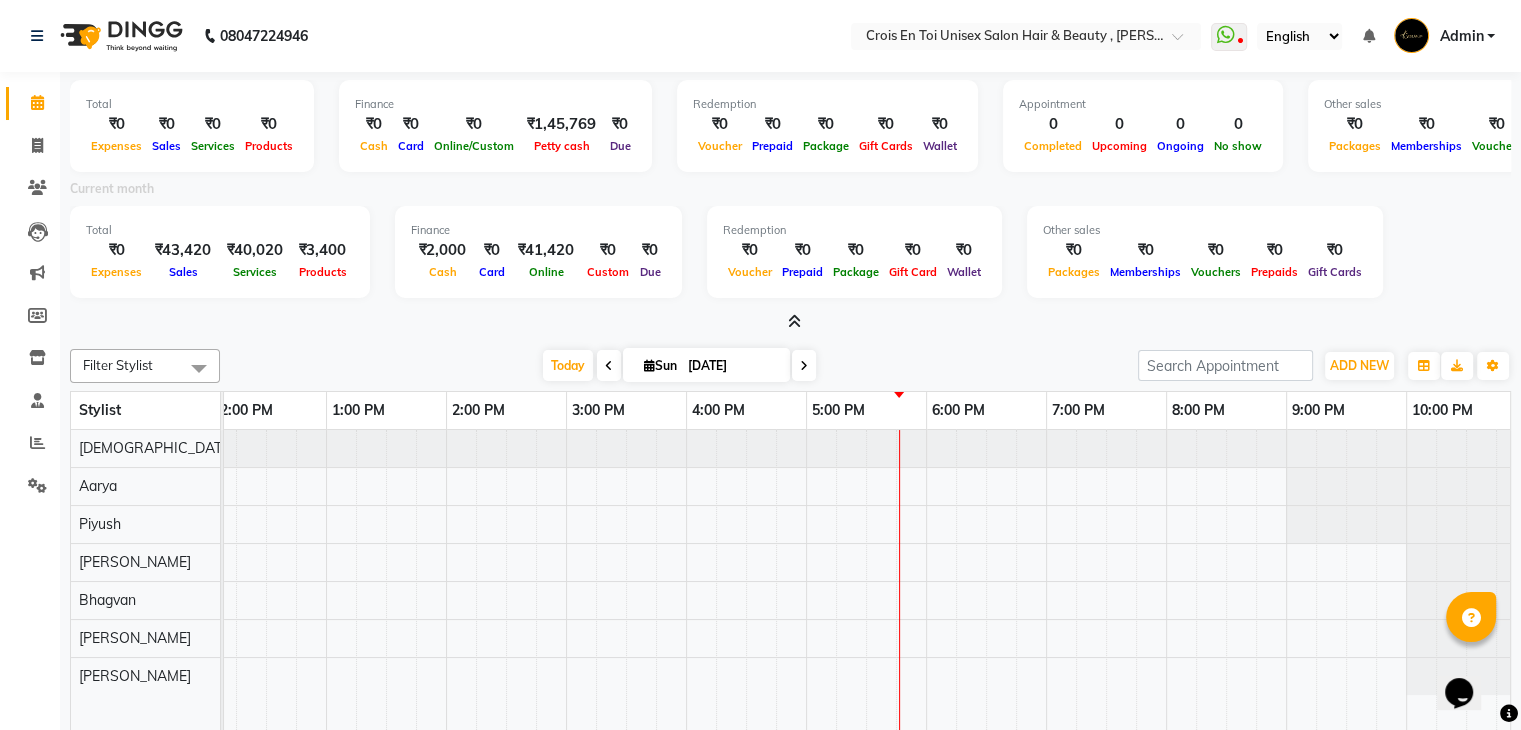 click at bounding box center (794, 321) 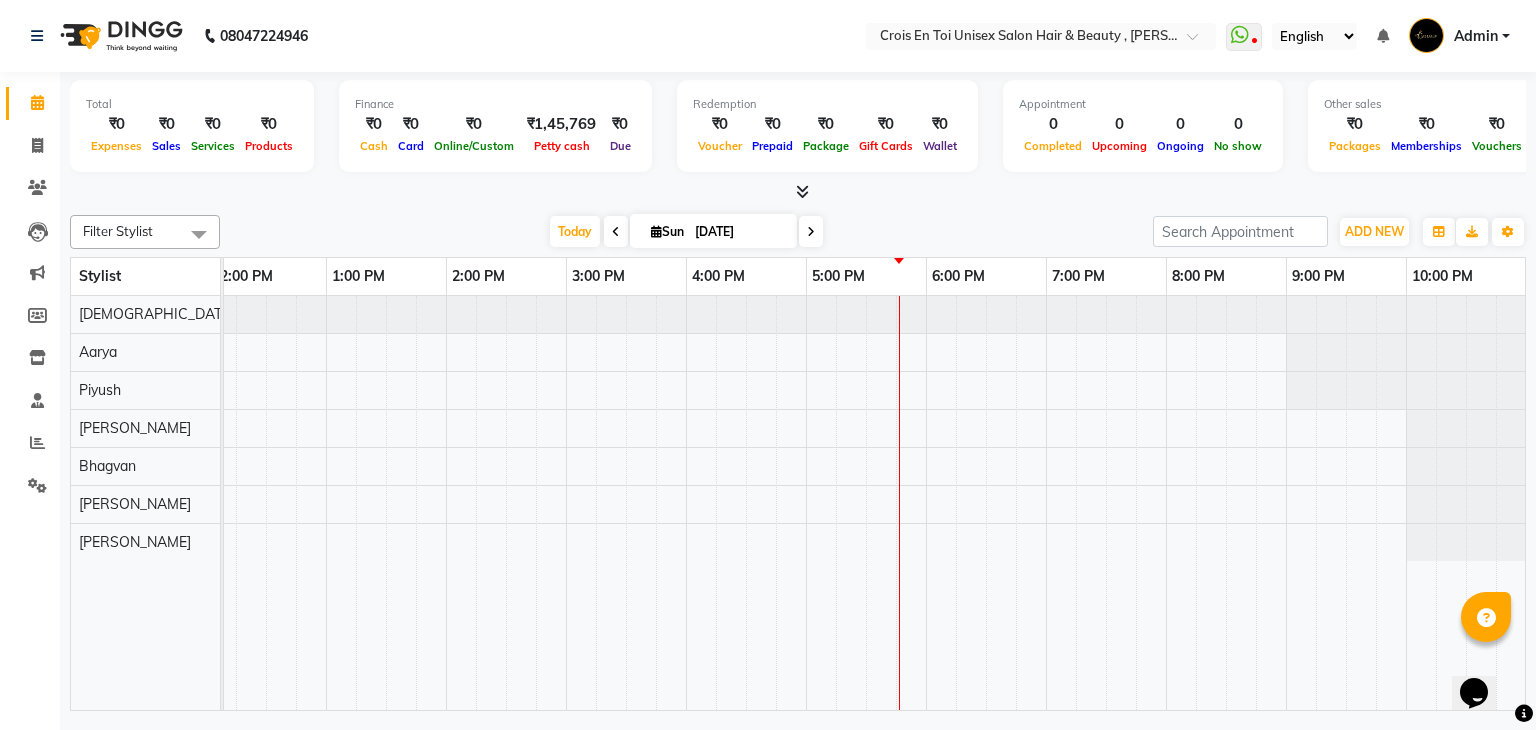 scroll, scrollTop: 0, scrollLeft: 180, axis: horizontal 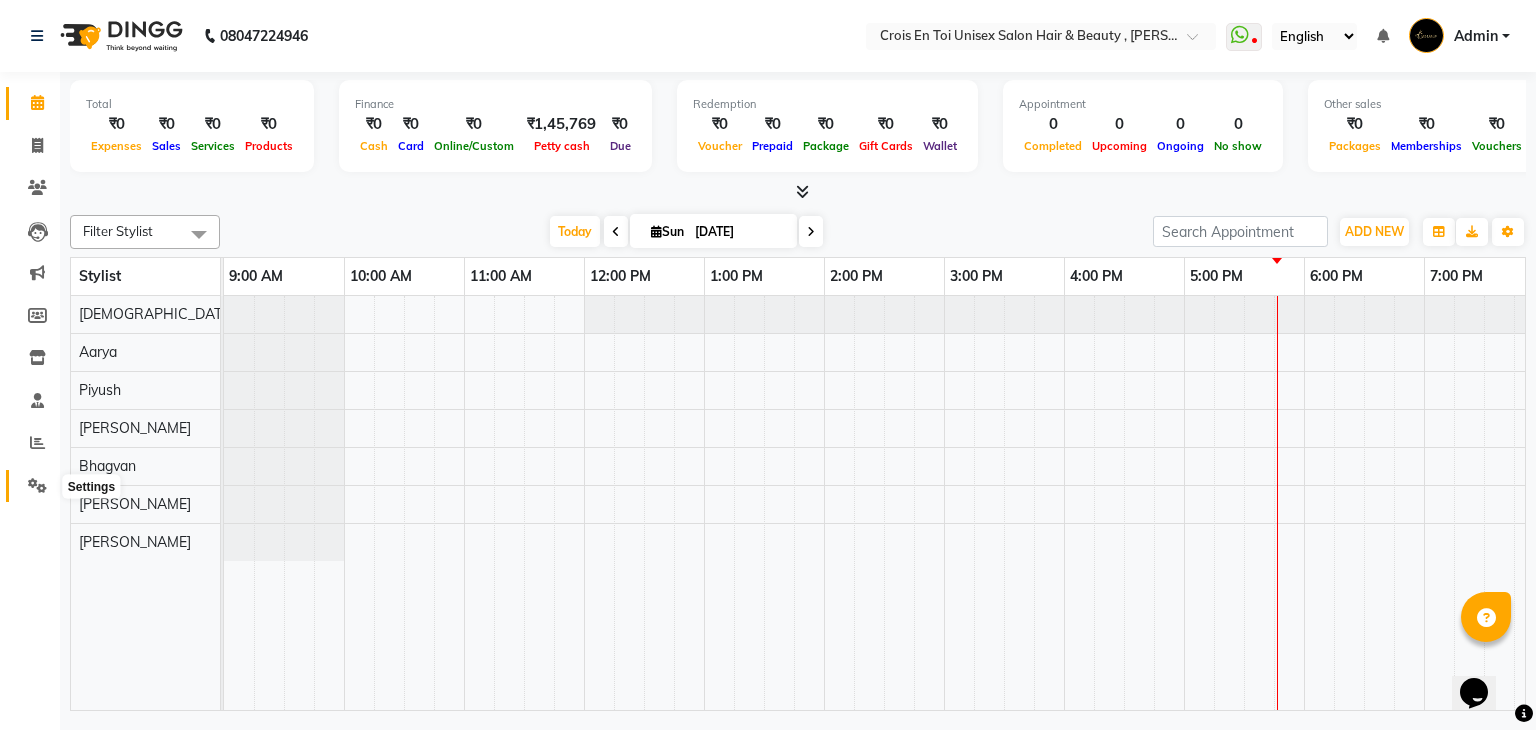 click 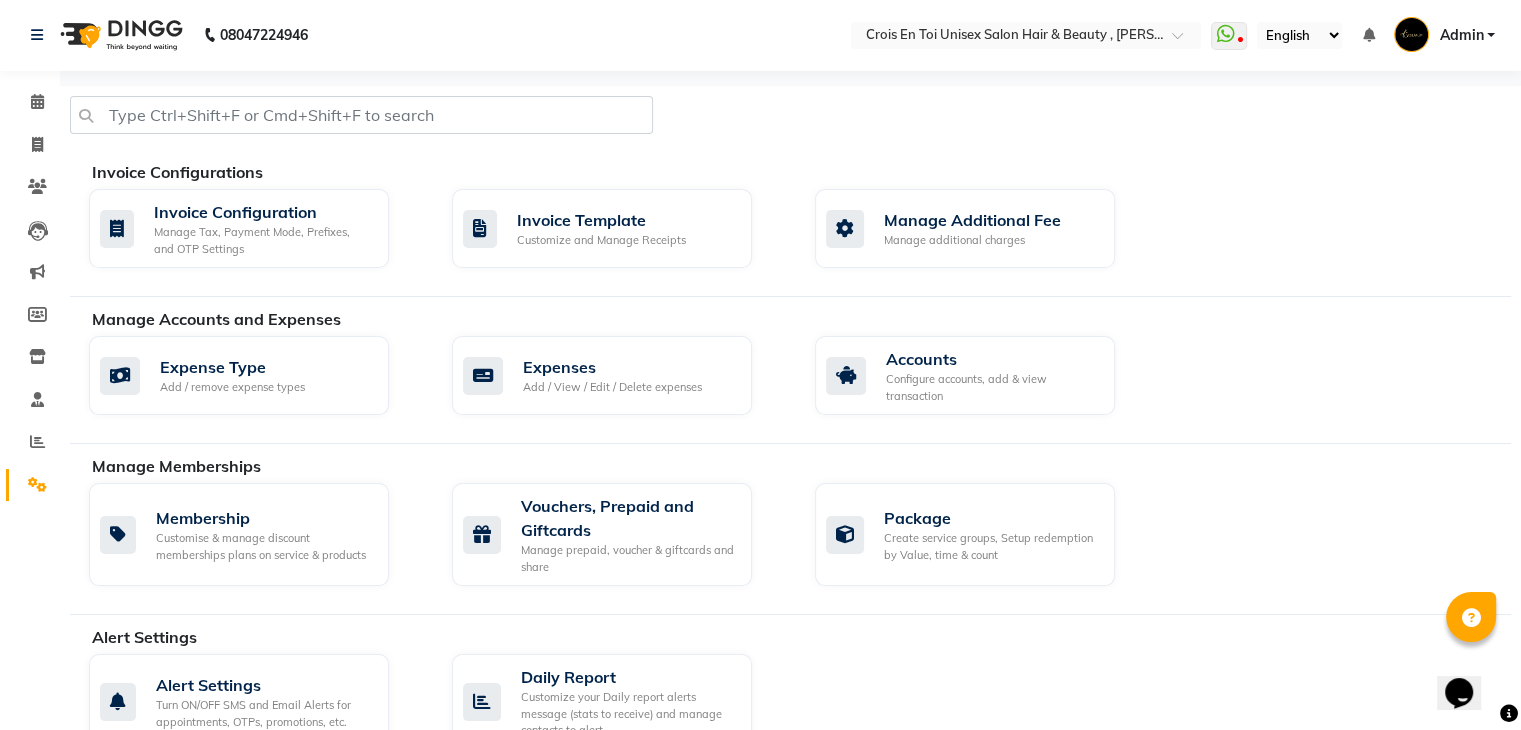 scroll, scrollTop: 0, scrollLeft: 0, axis: both 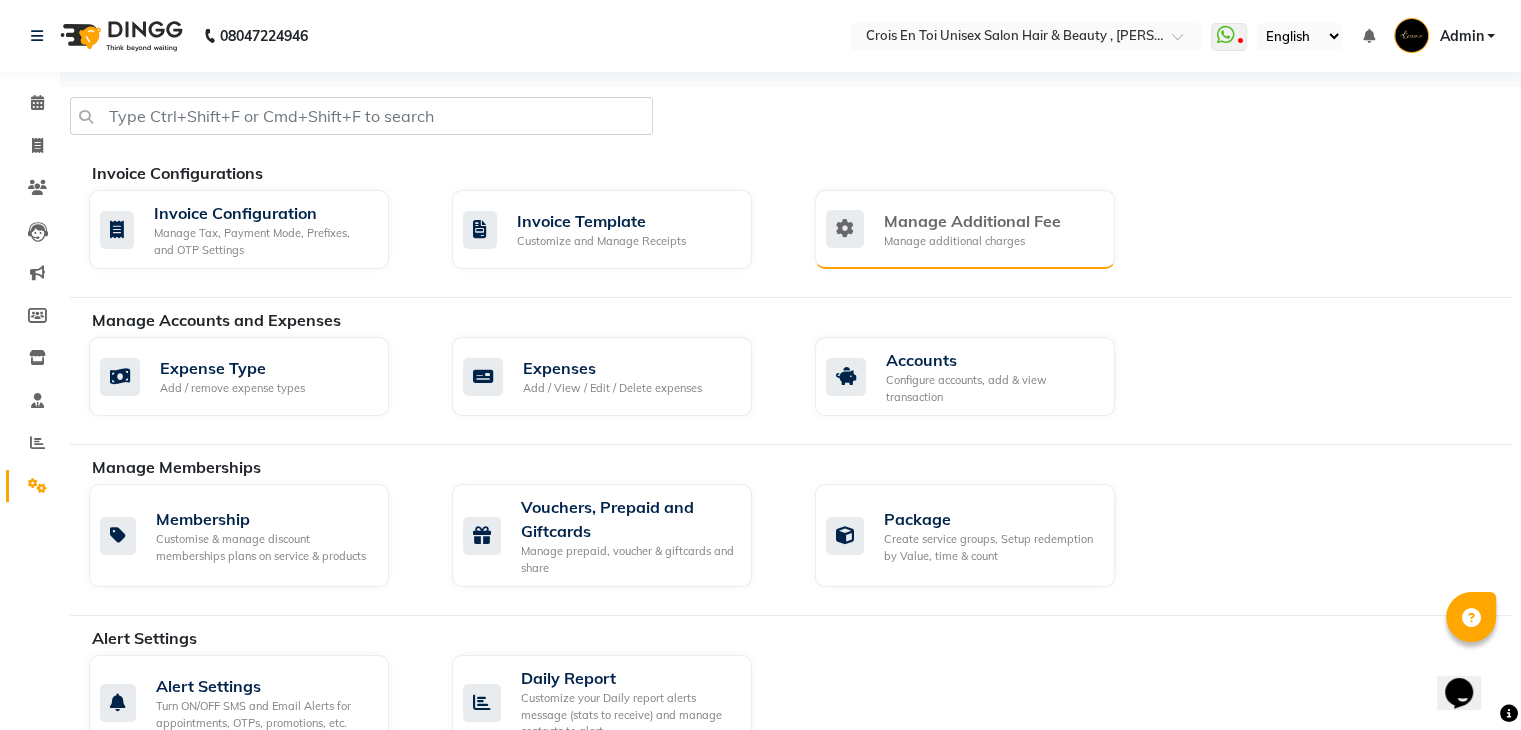 click on "Manage additional charges" 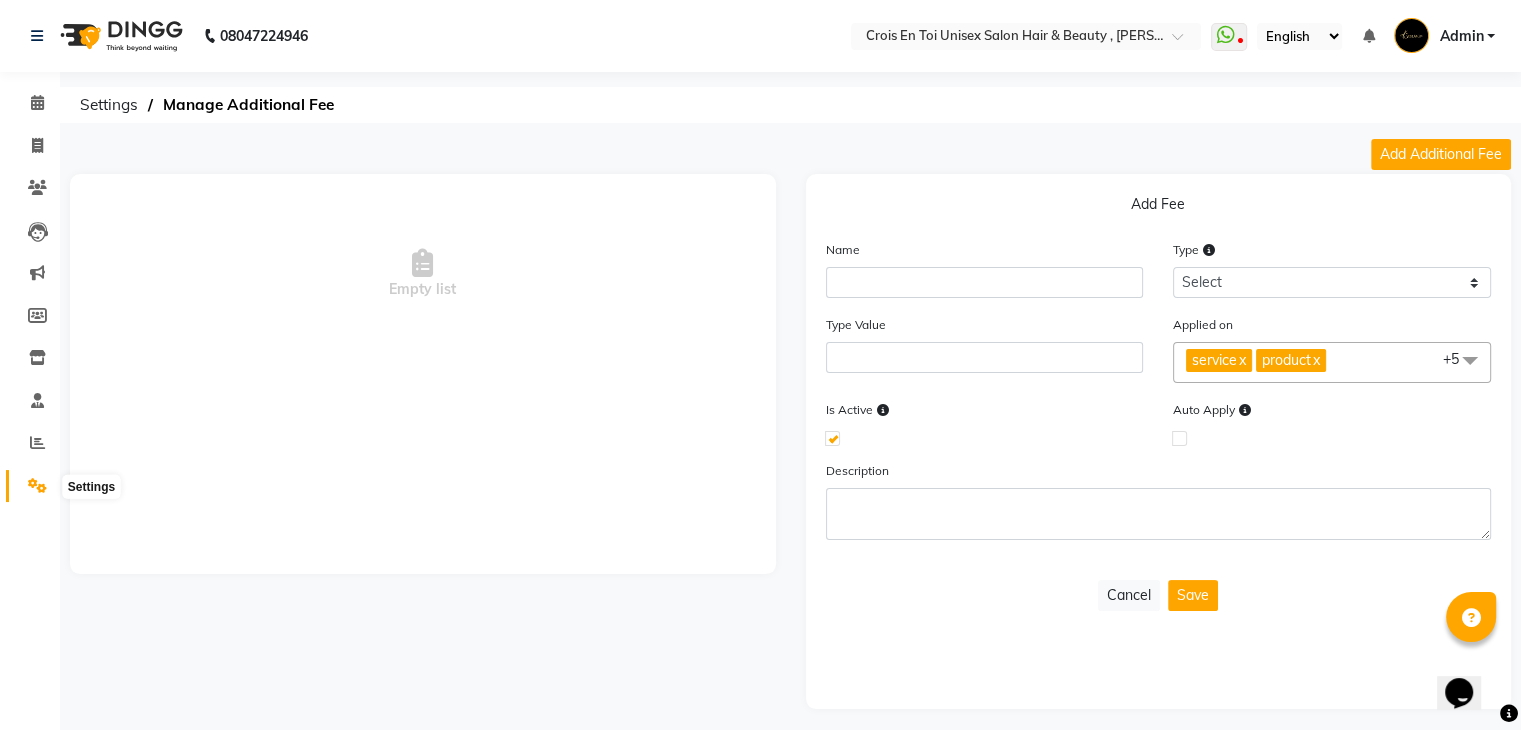 click 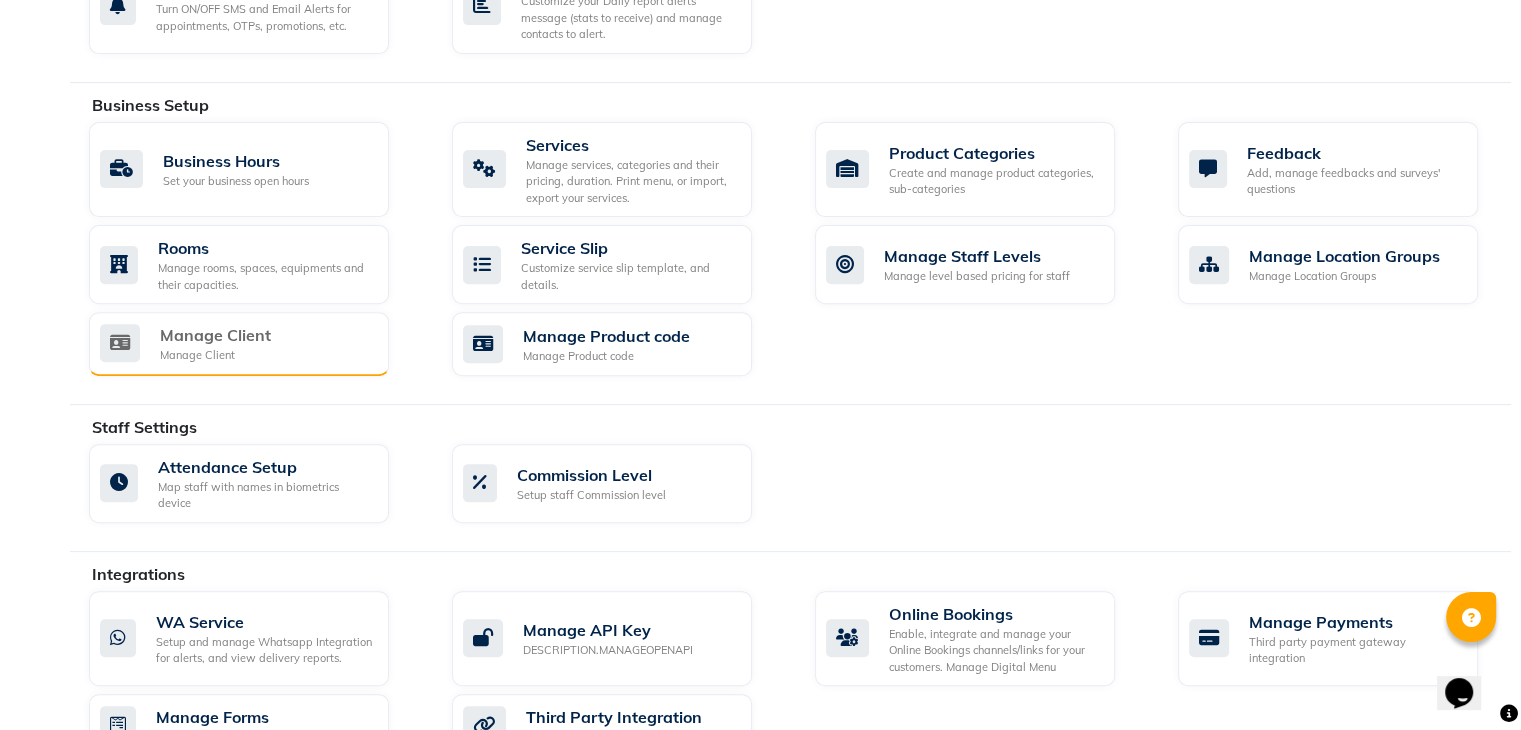 scroll, scrollTop: 700, scrollLeft: 0, axis: vertical 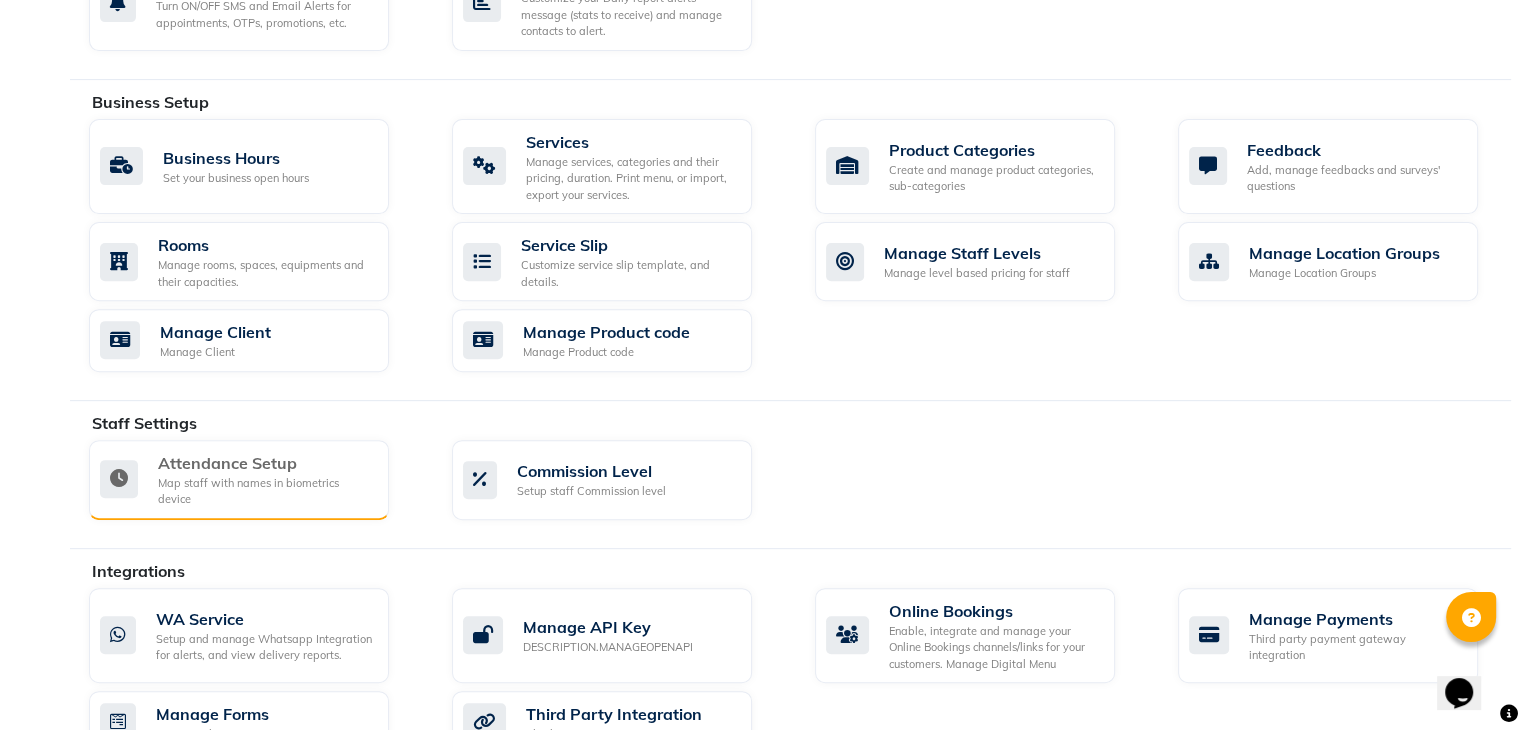 click on "Attendance Setup" 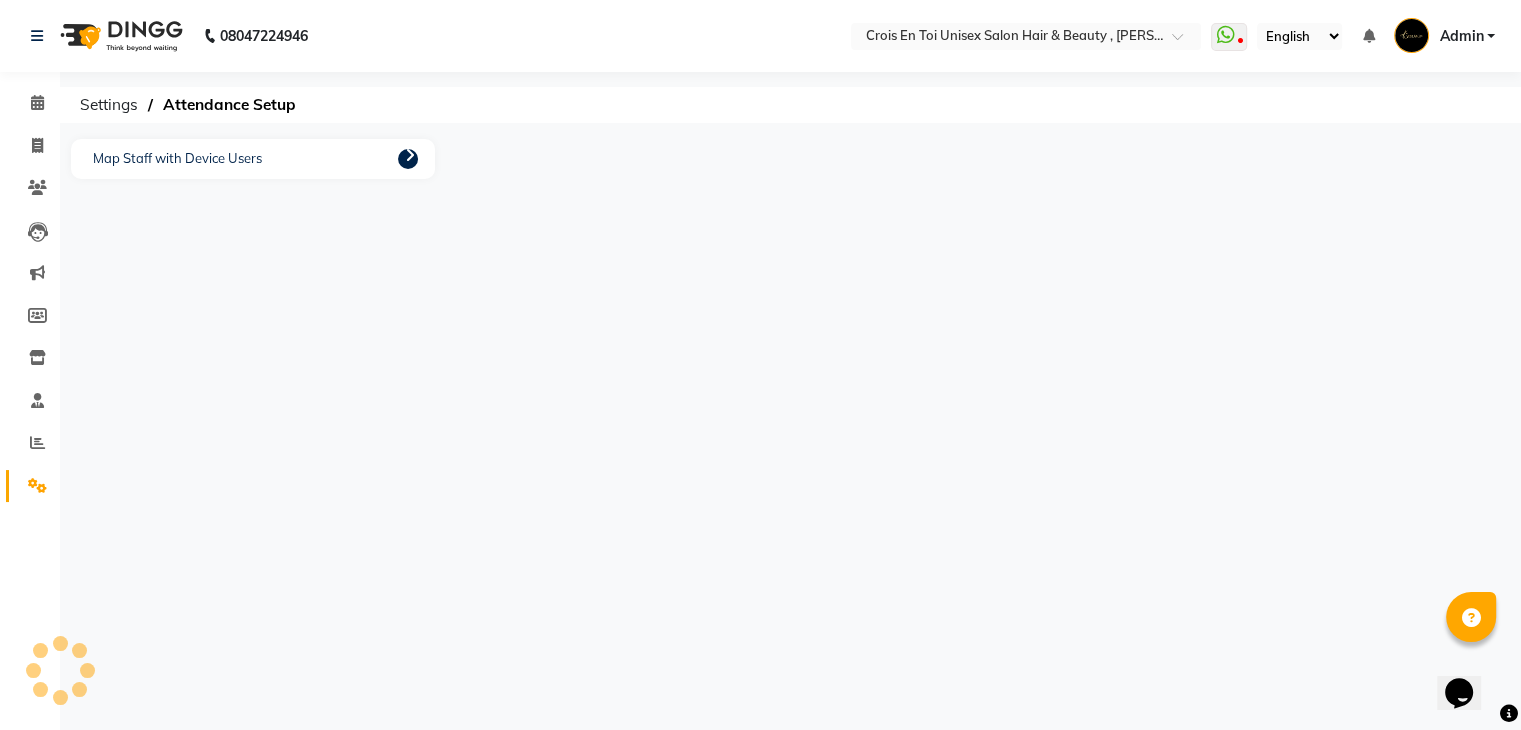 scroll, scrollTop: 0, scrollLeft: 0, axis: both 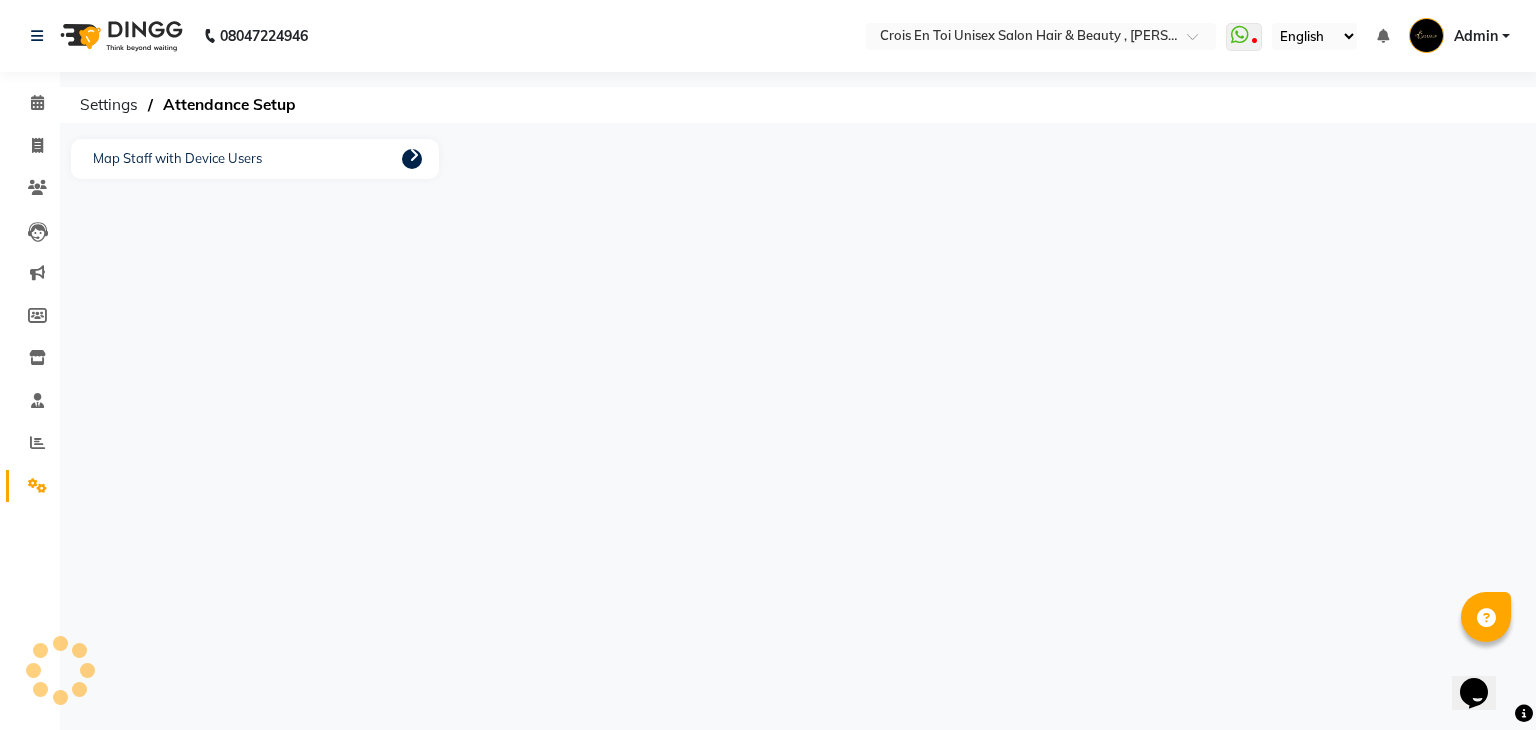 click 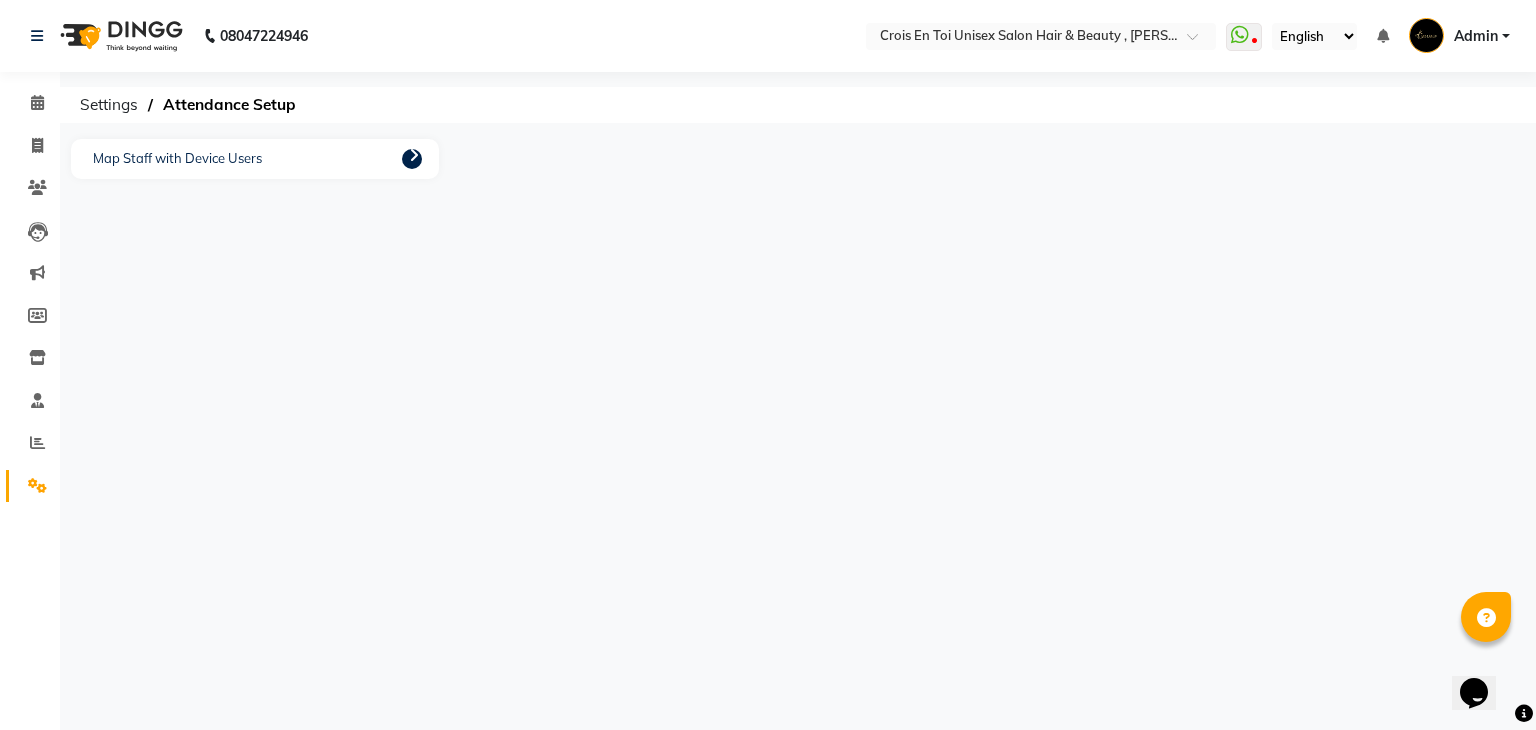click 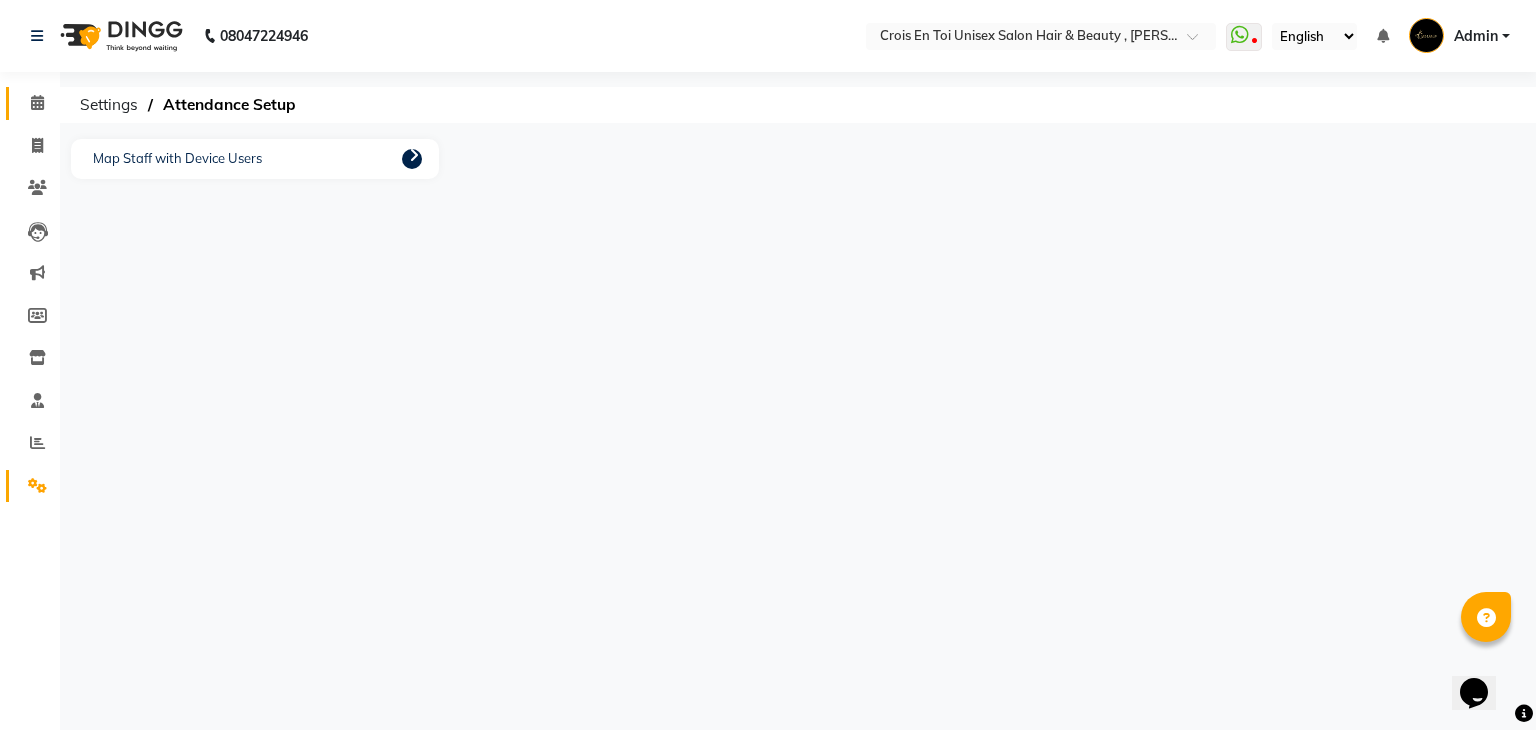 click on "Calendar" 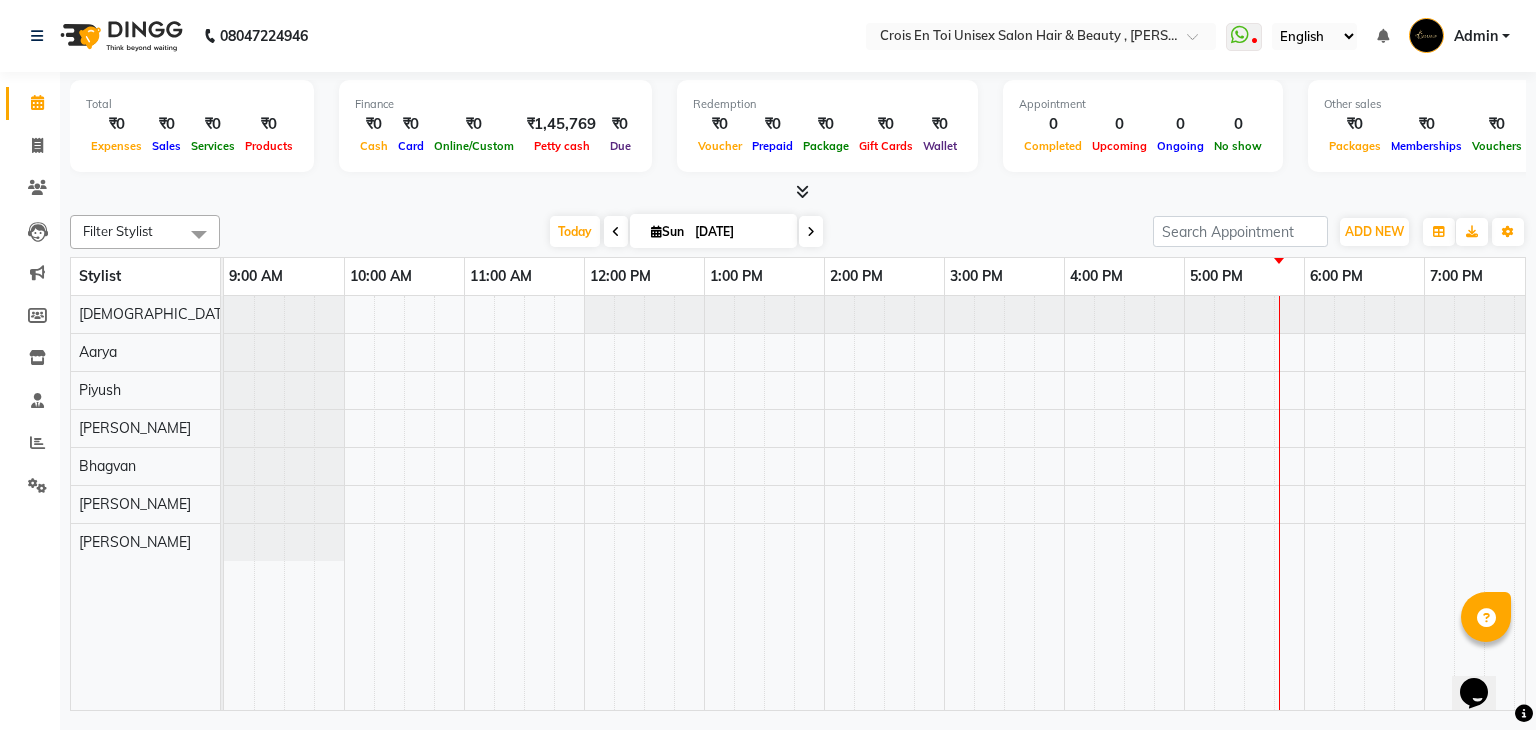 click at bounding box center (802, 191) 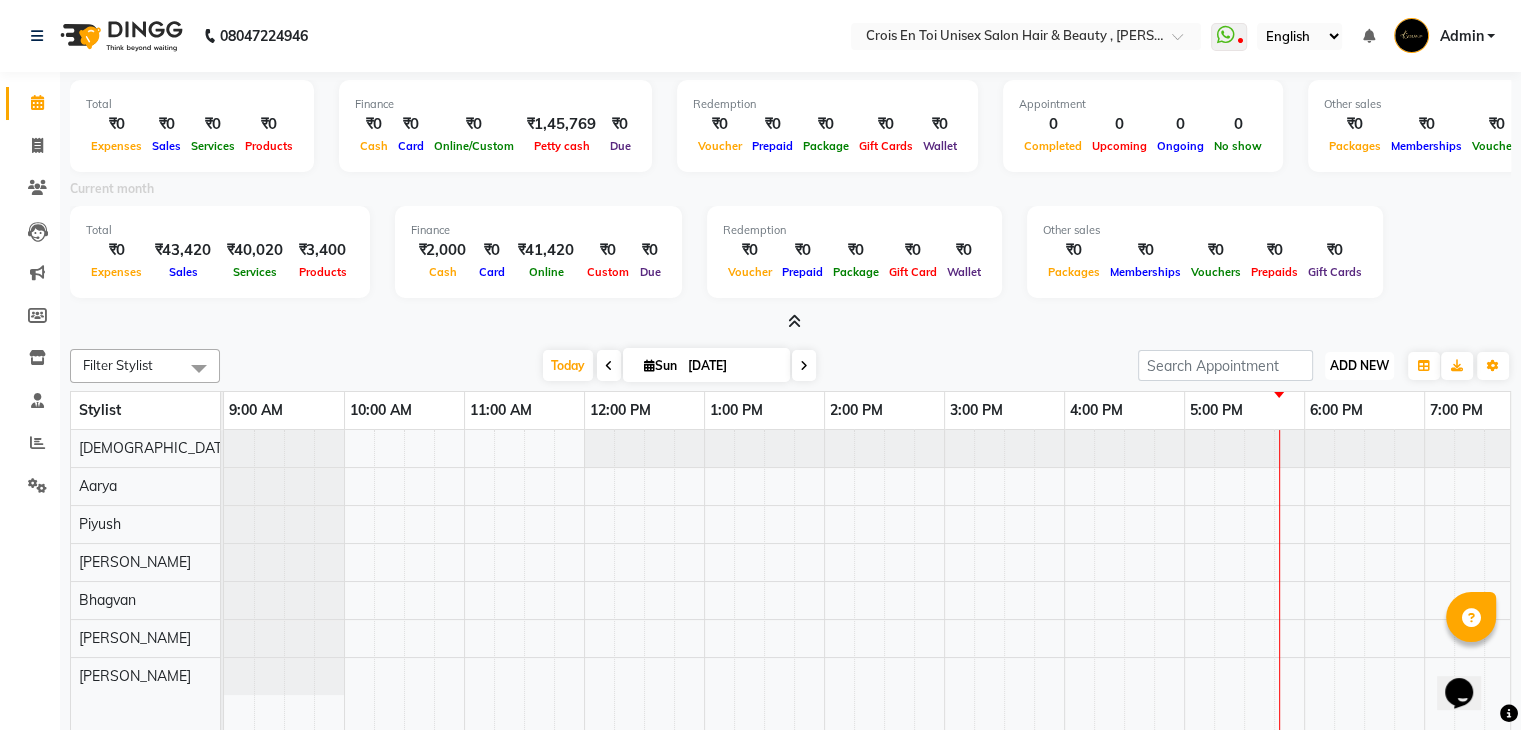 click on "ADD NEW" at bounding box center [1359, 365] 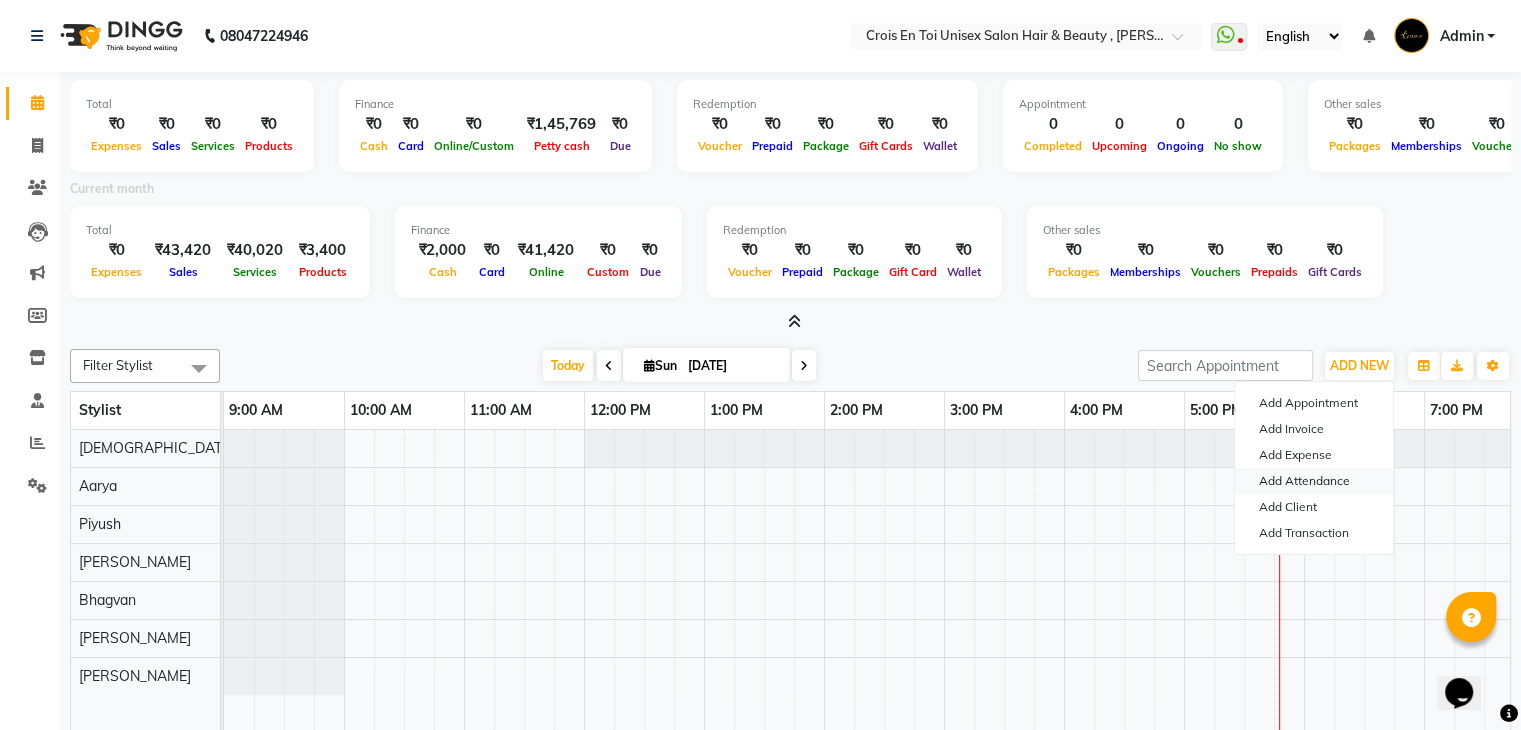 click on "Add Attendance" at bounding box center [1314, 481] 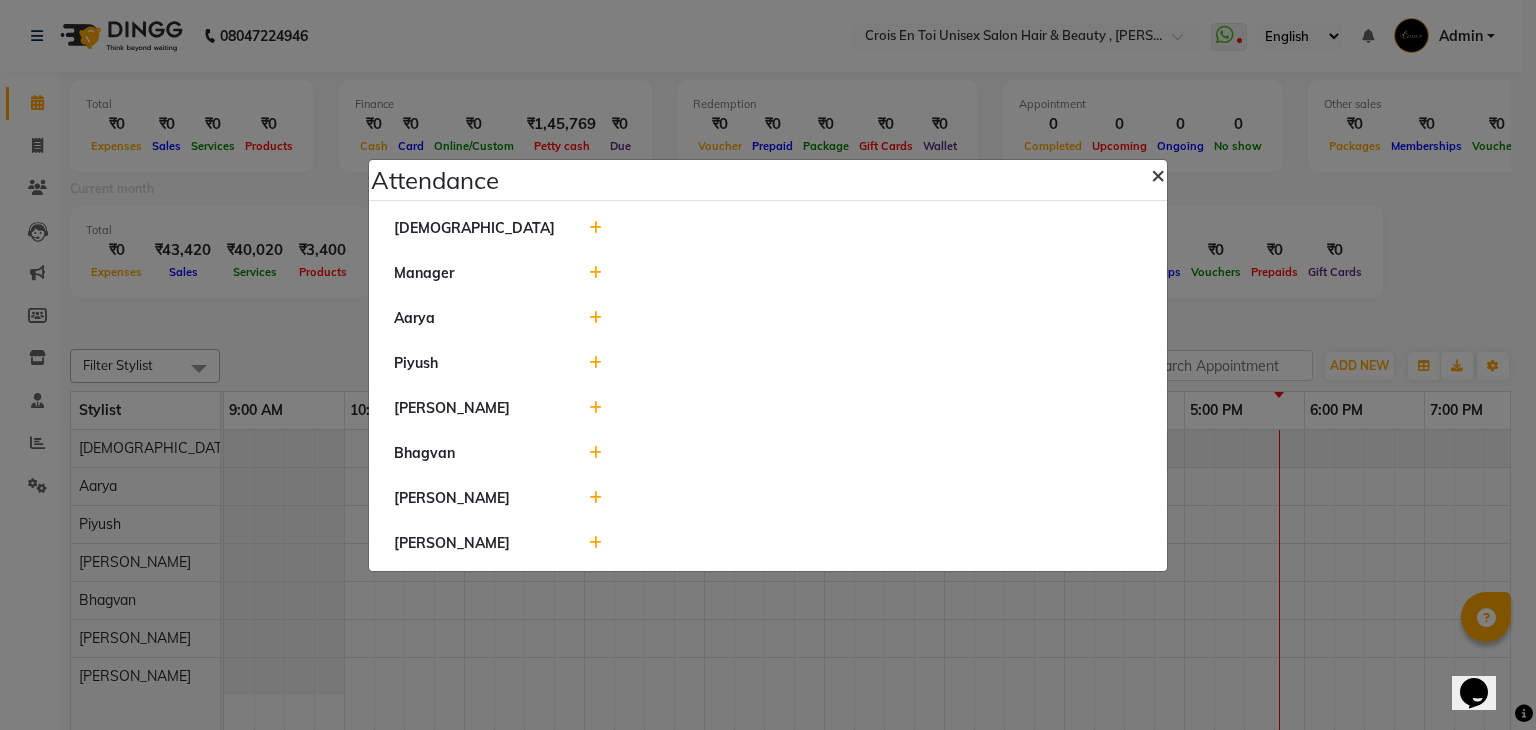 click on "×" 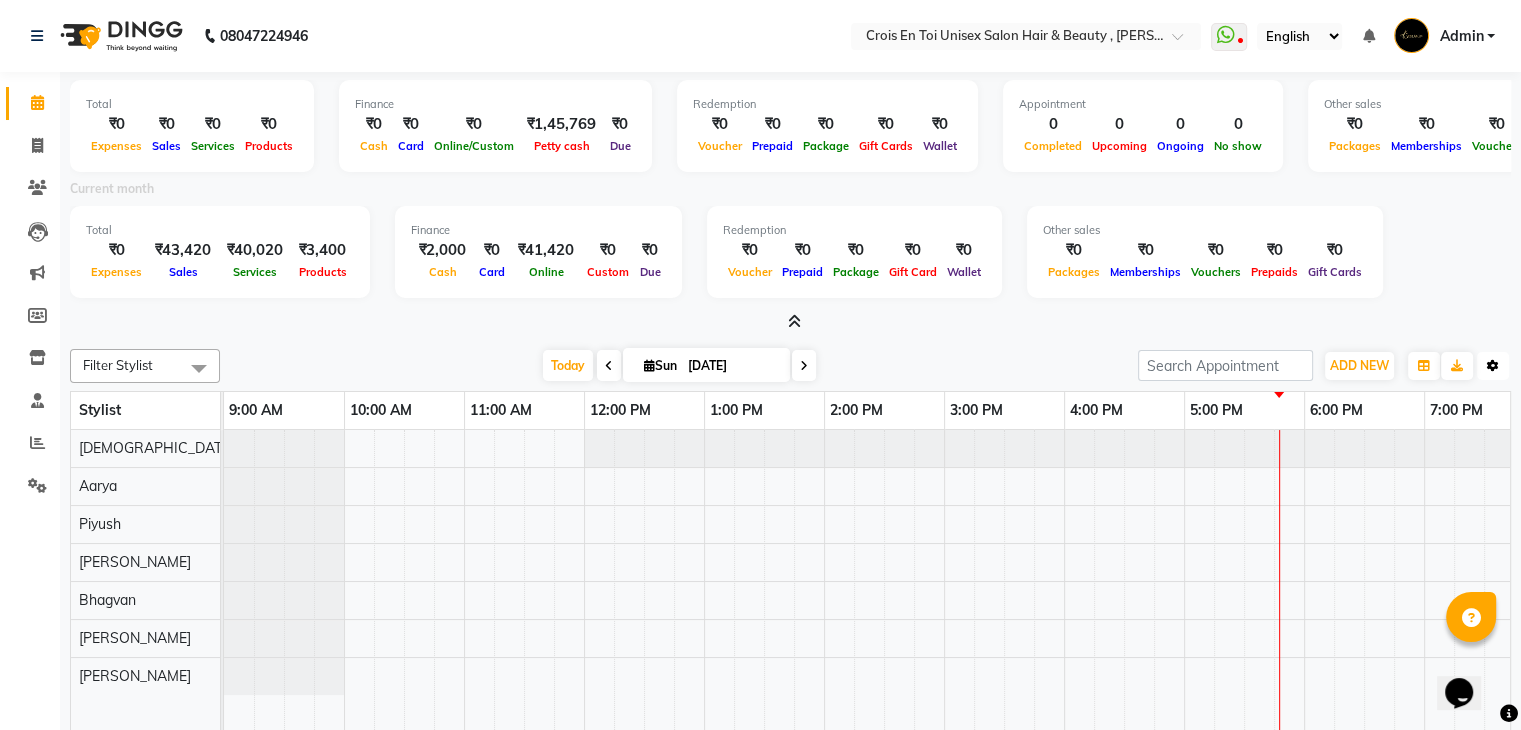 click on "Toggle Dropdown" at bounding box center (1493, 366) 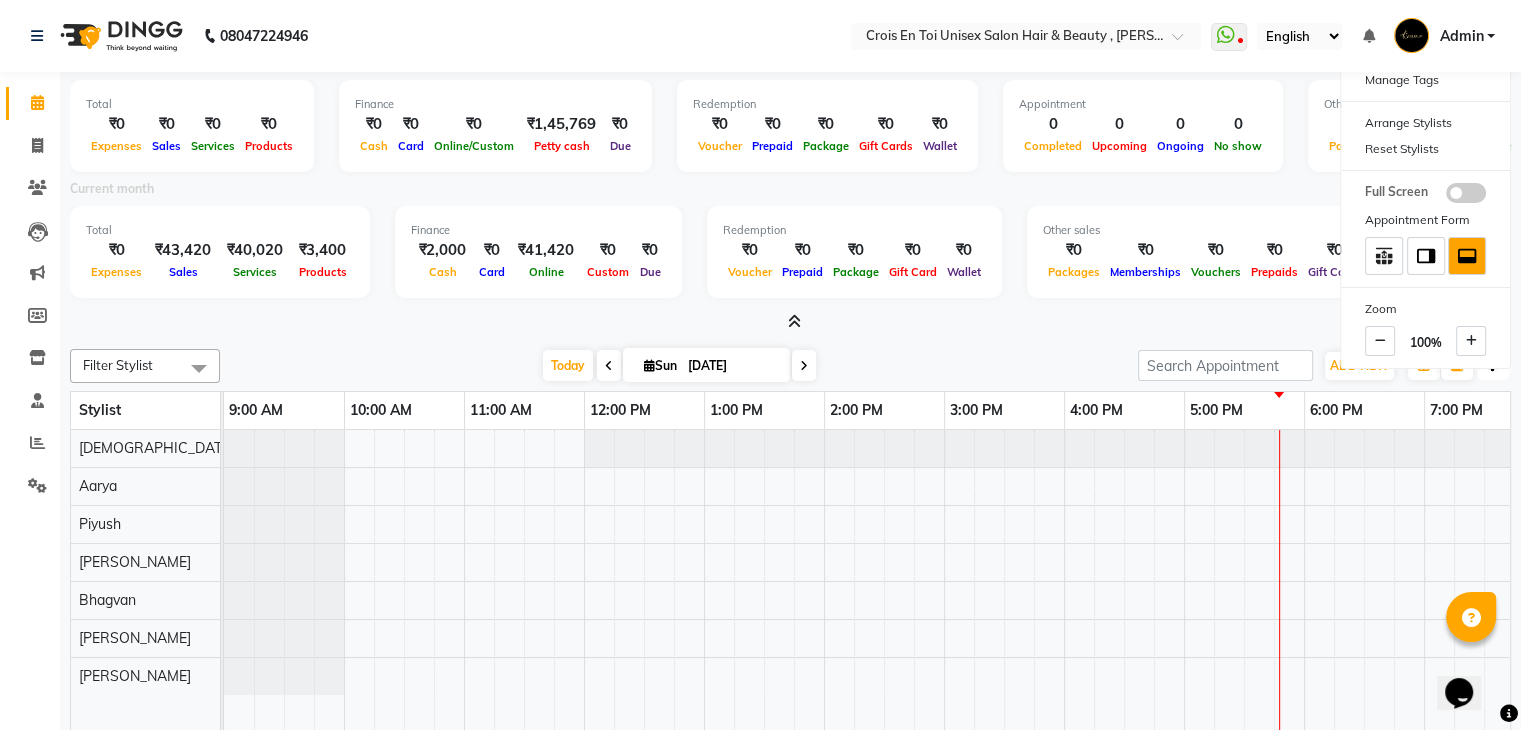 click on "Toggle Dropdown" at bounding box center (1493, 366) 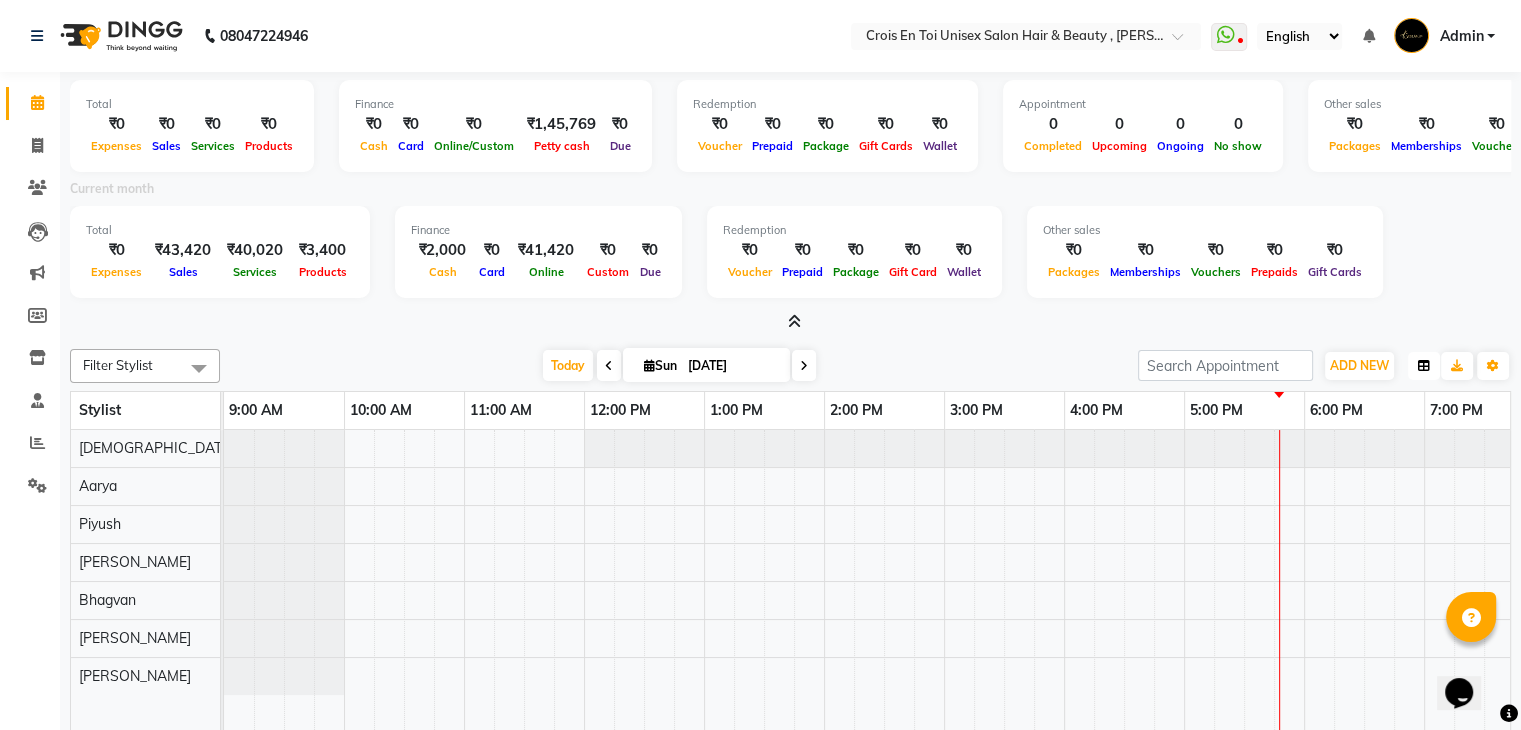 click at bounding box center [1424, 366] 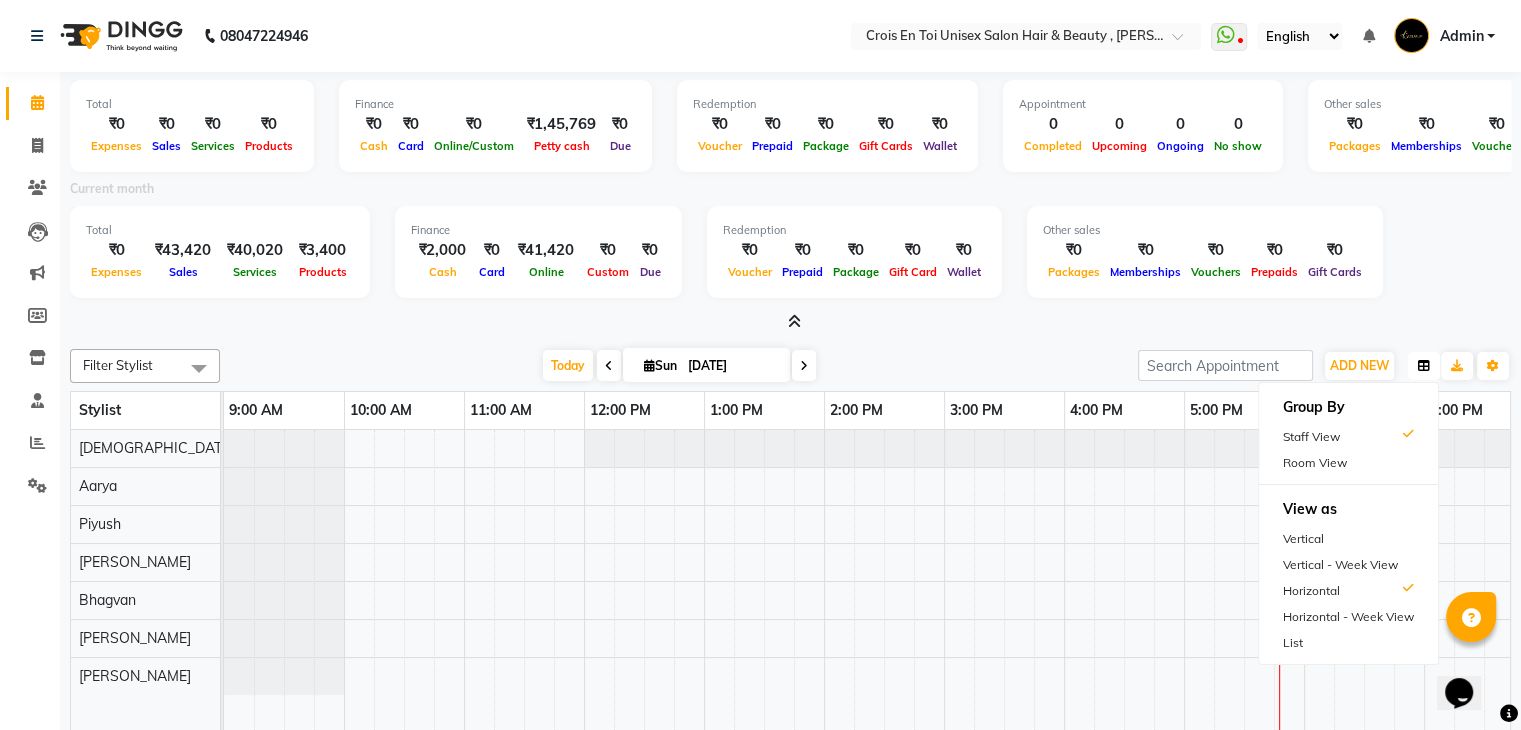 click at bounding box center (1424, 366) 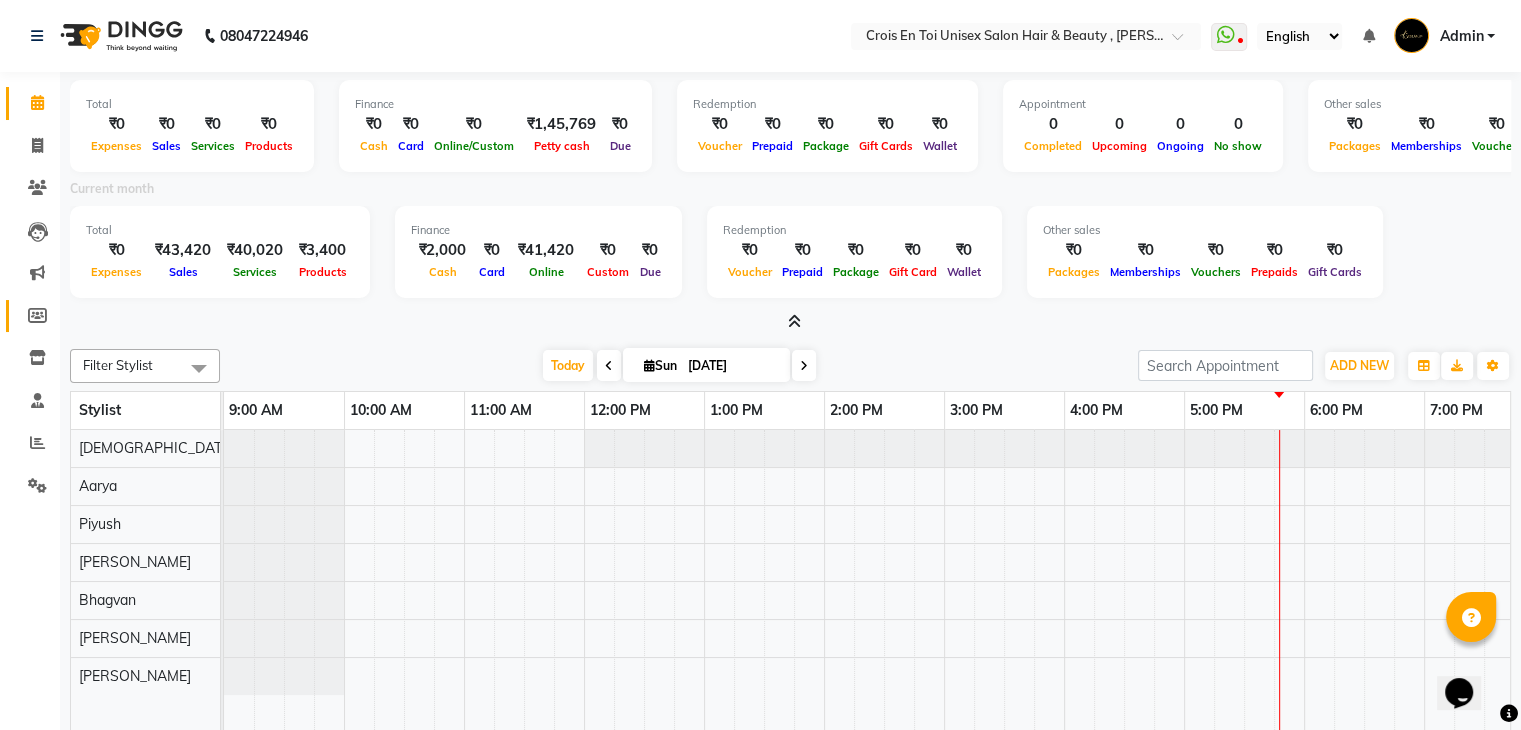 click 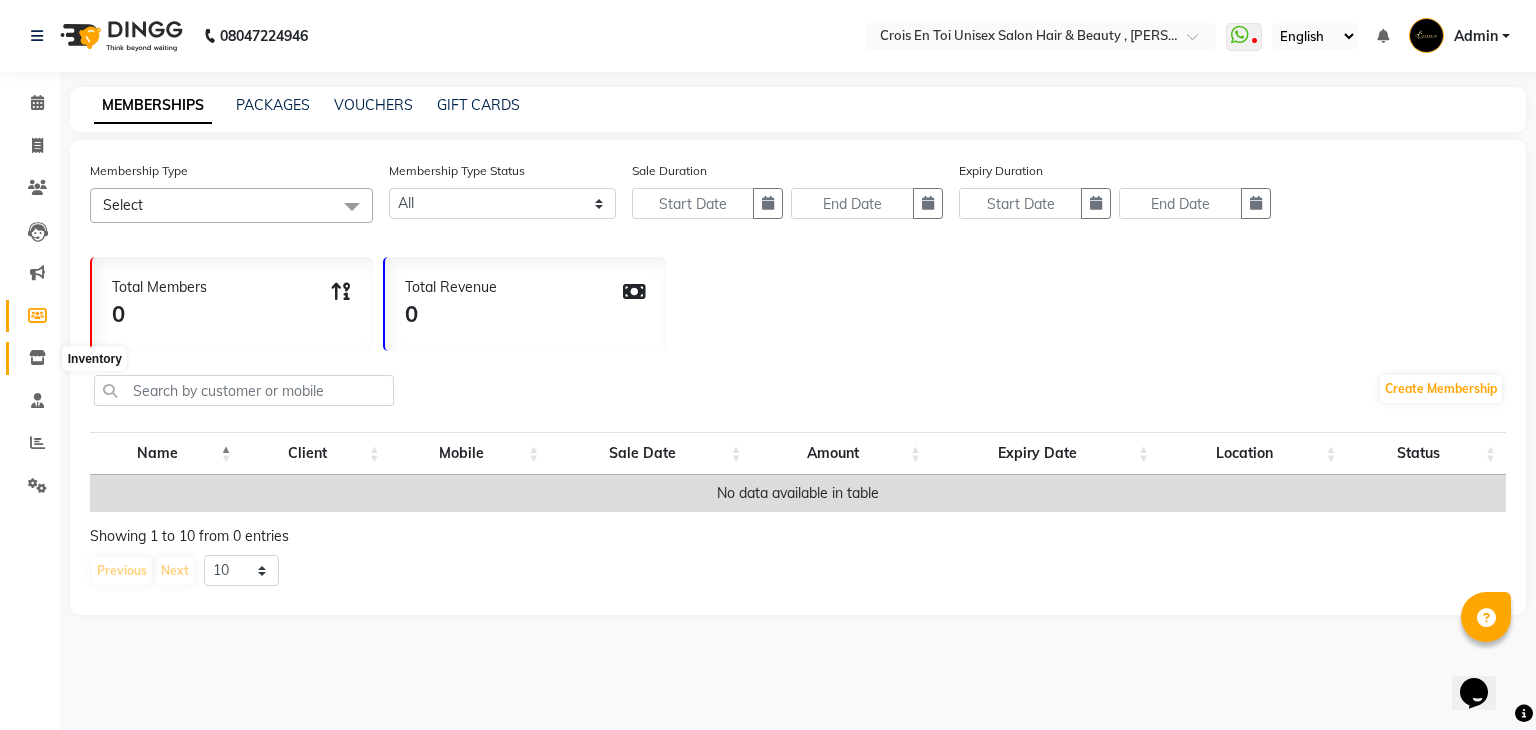 click 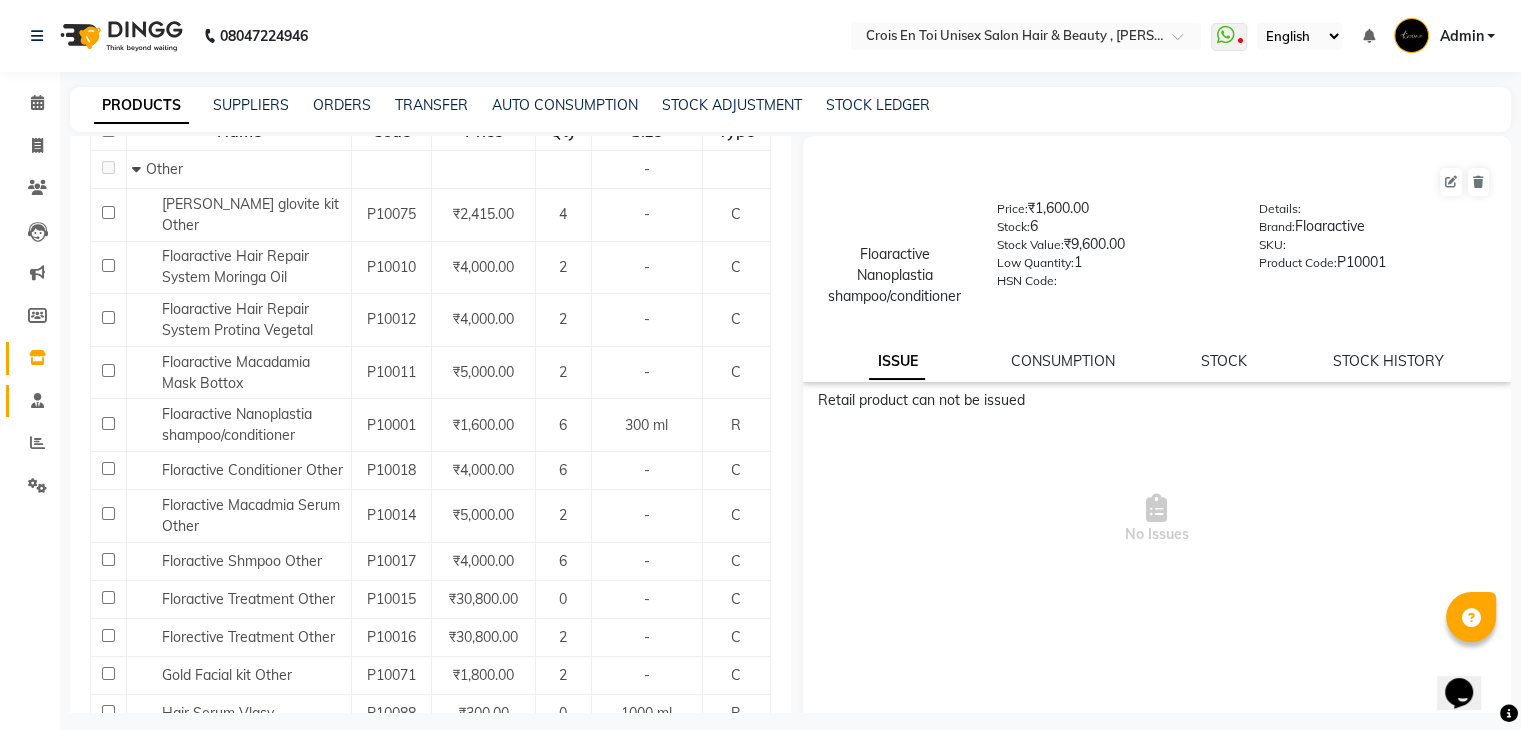 scroll, scrollTop: 300, scrollLeft: 0, axis: vertical 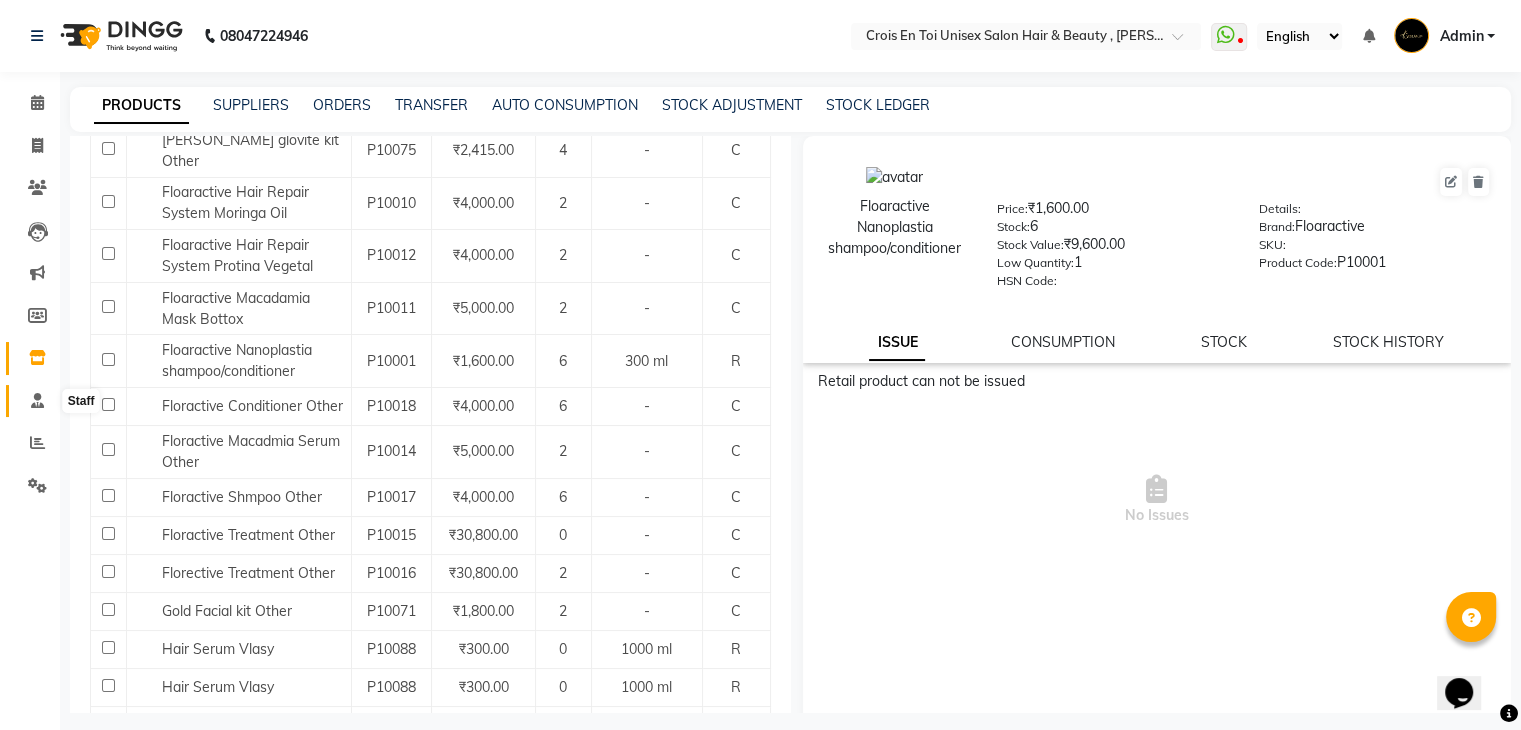 click 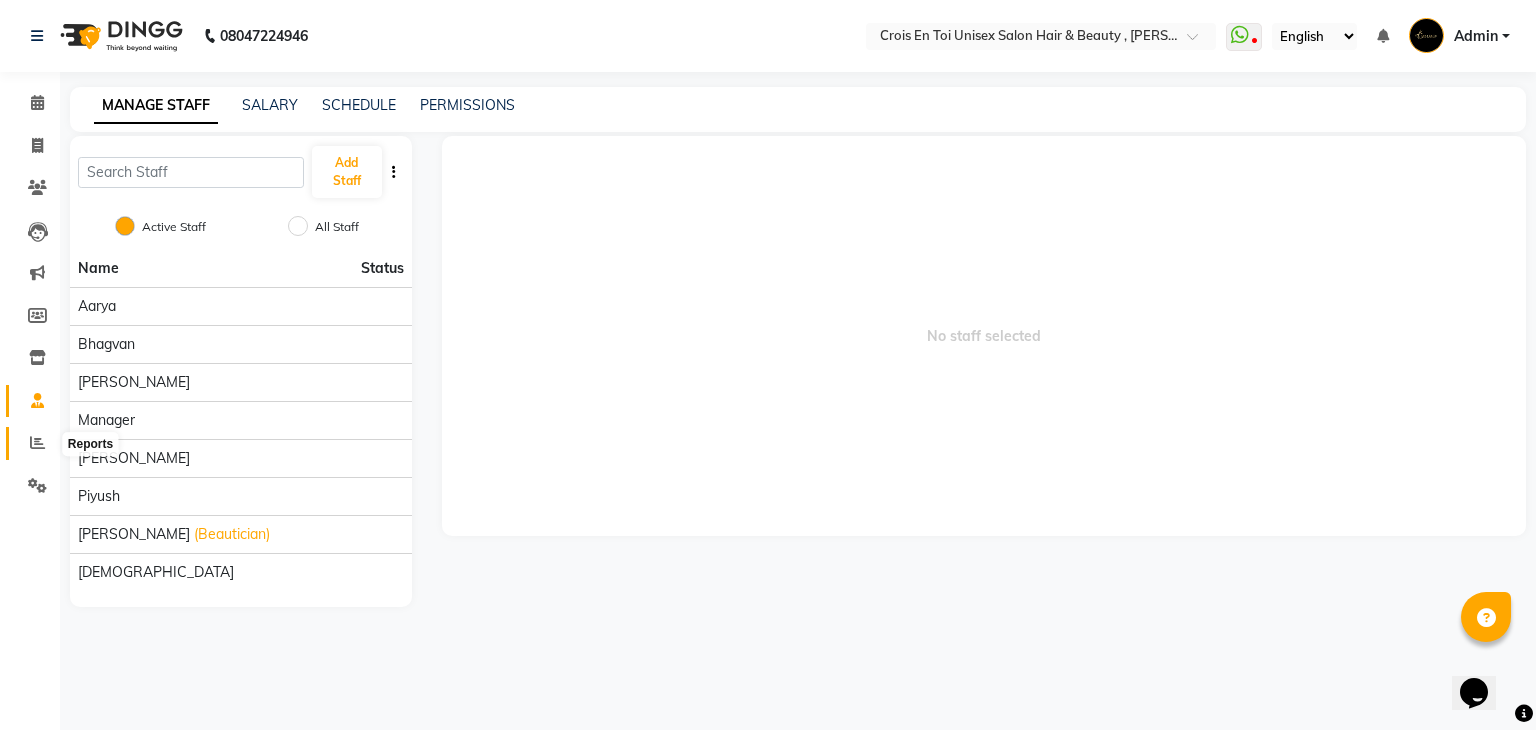 click 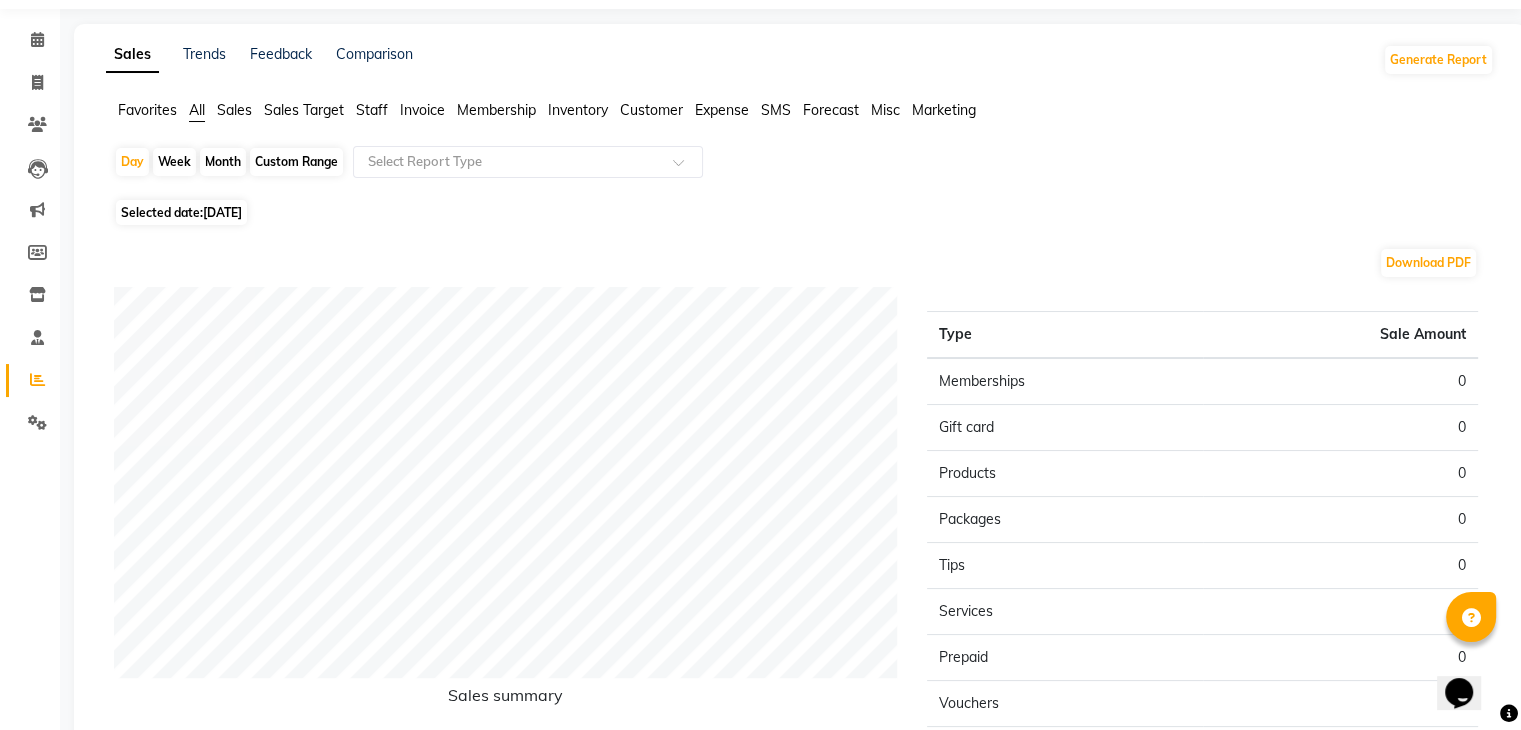 scroll, scrollTop: 0, scrollLeft: 0, axis: both 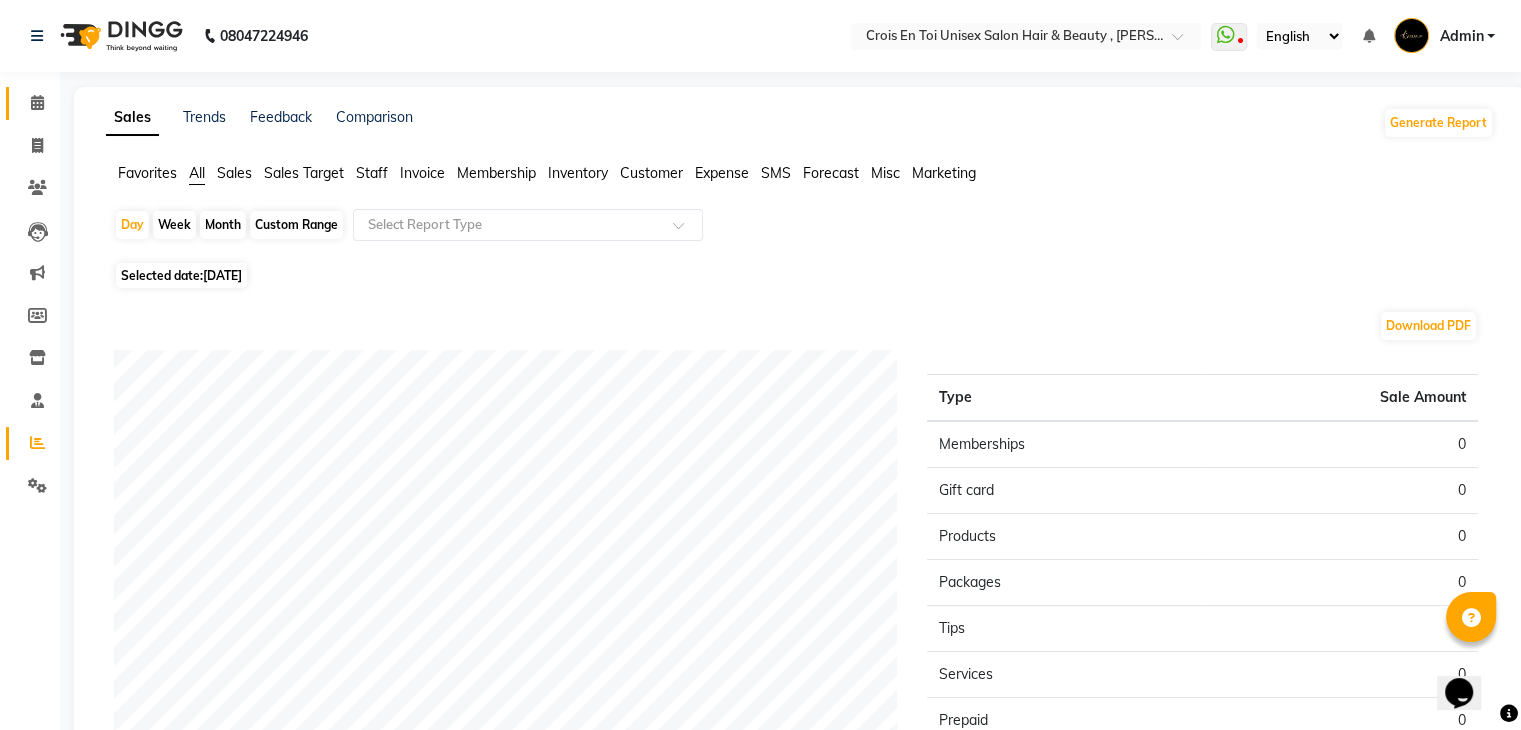 click on "Calendar" 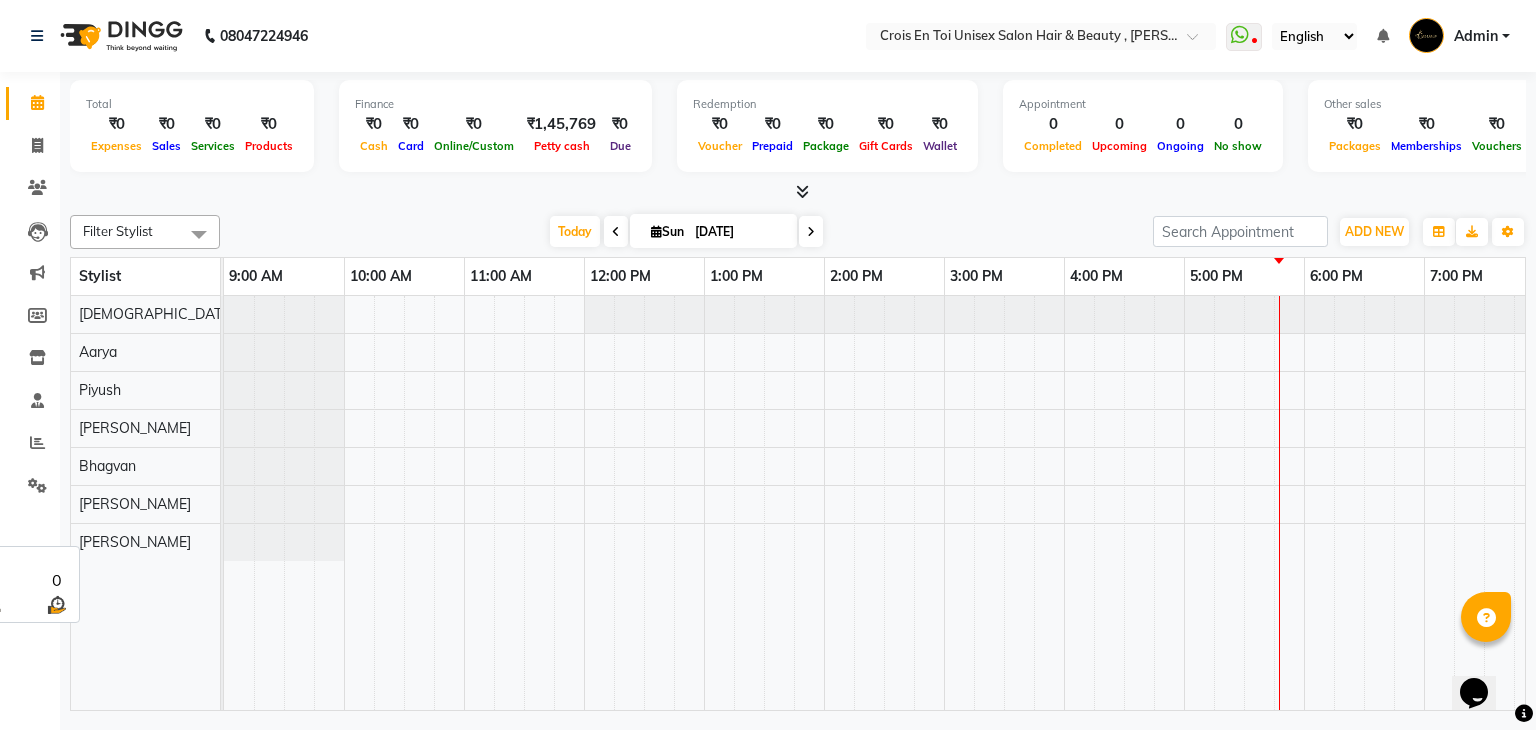 click on "[PERSON_NAME]" at bounding box center [135, 504] 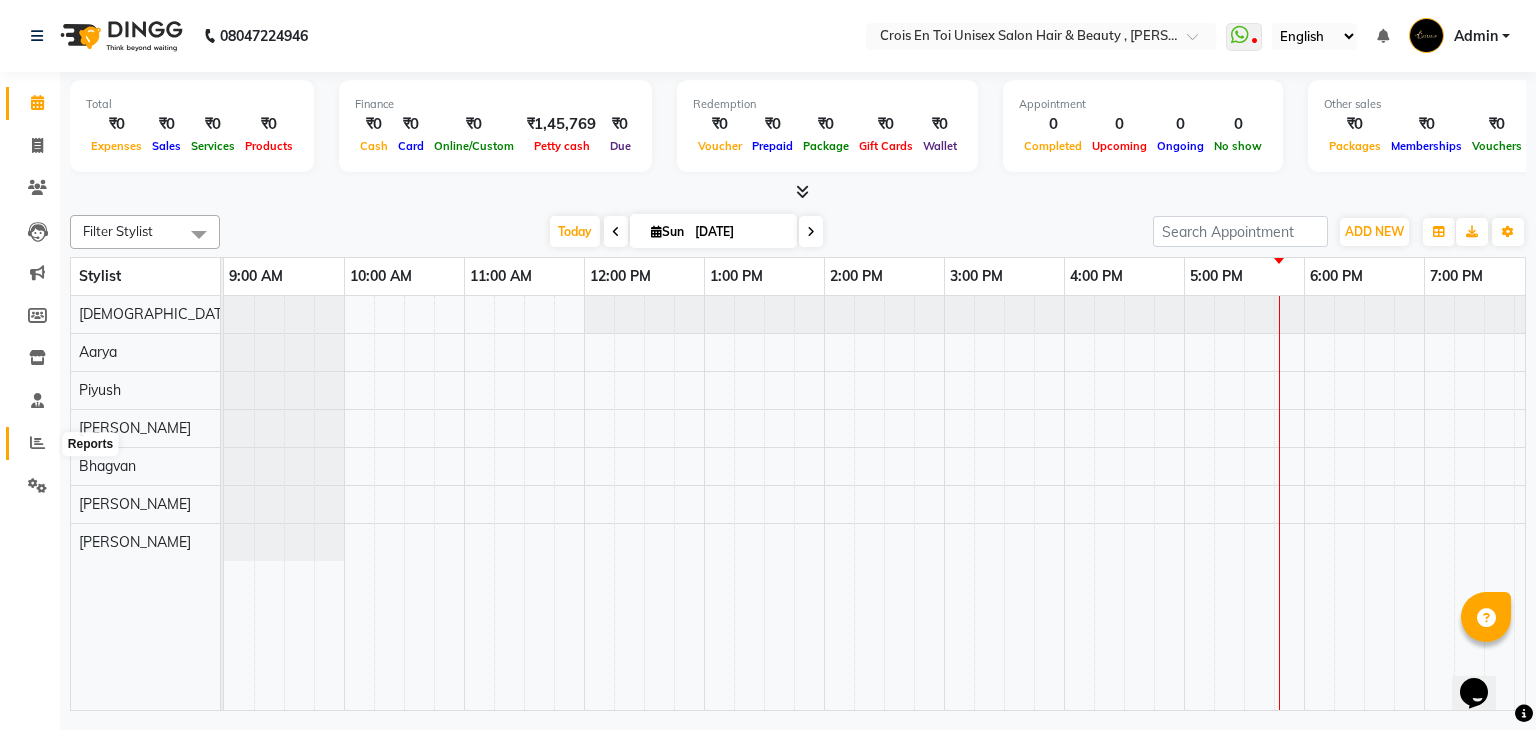click 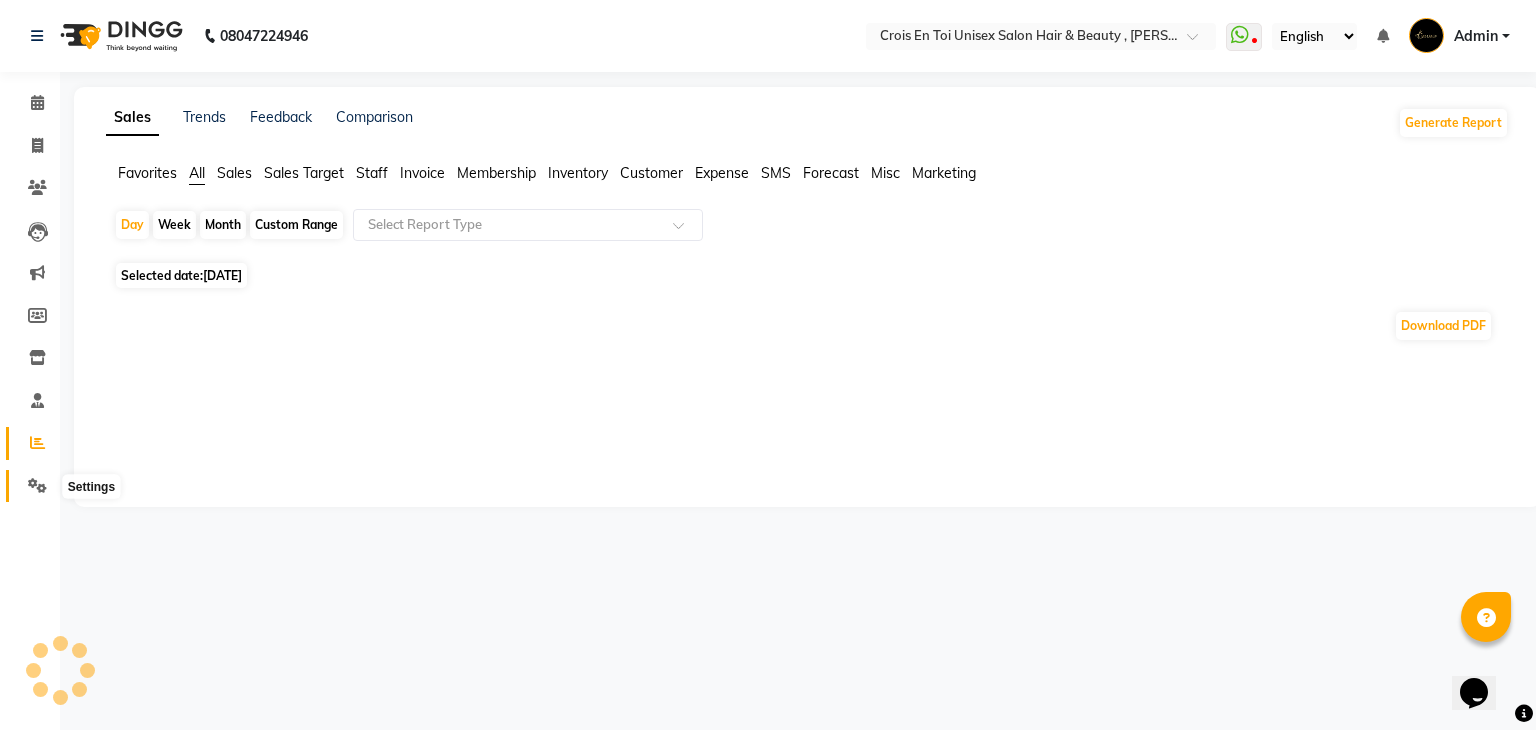 click 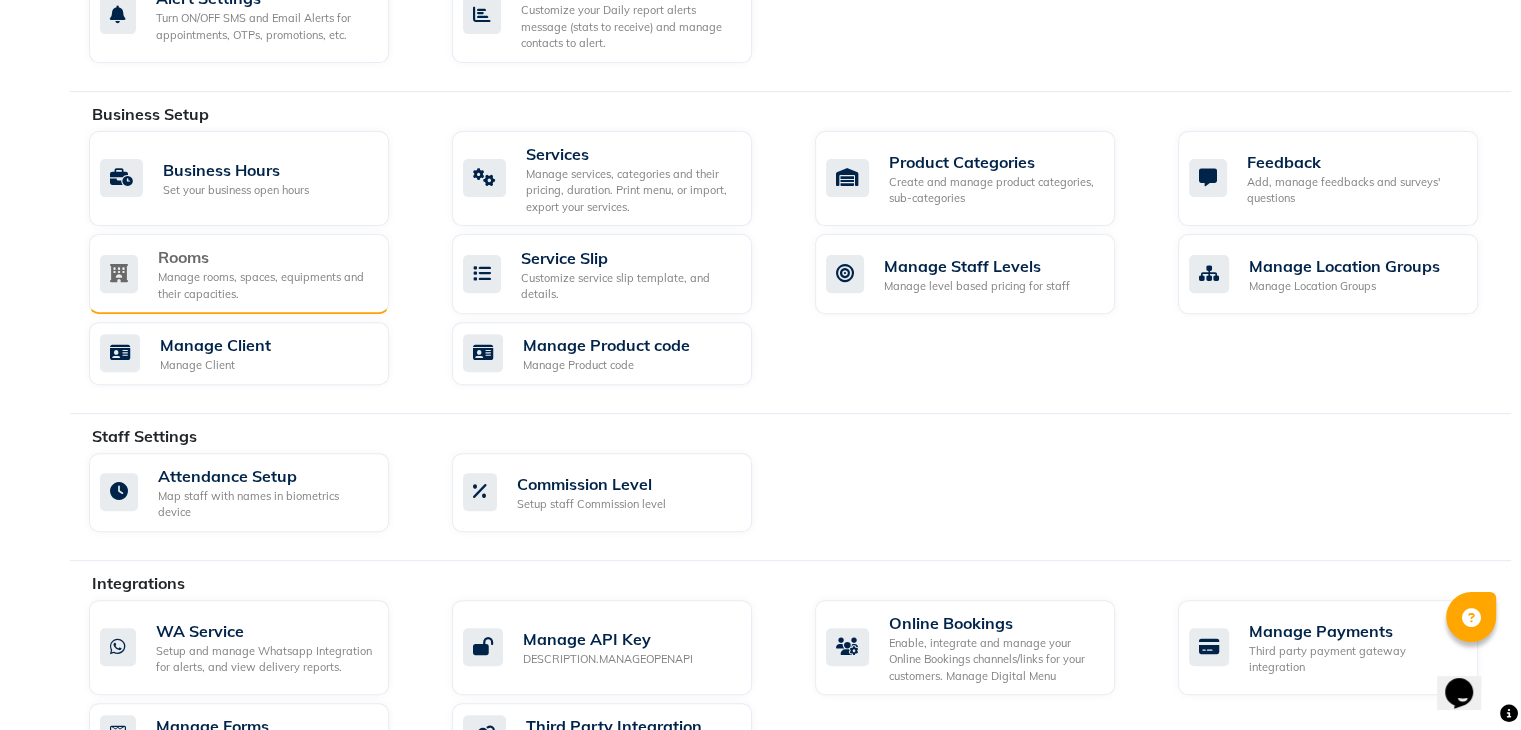scroll, scrollTop: 692, scrollLeft: 0, axis: vertical 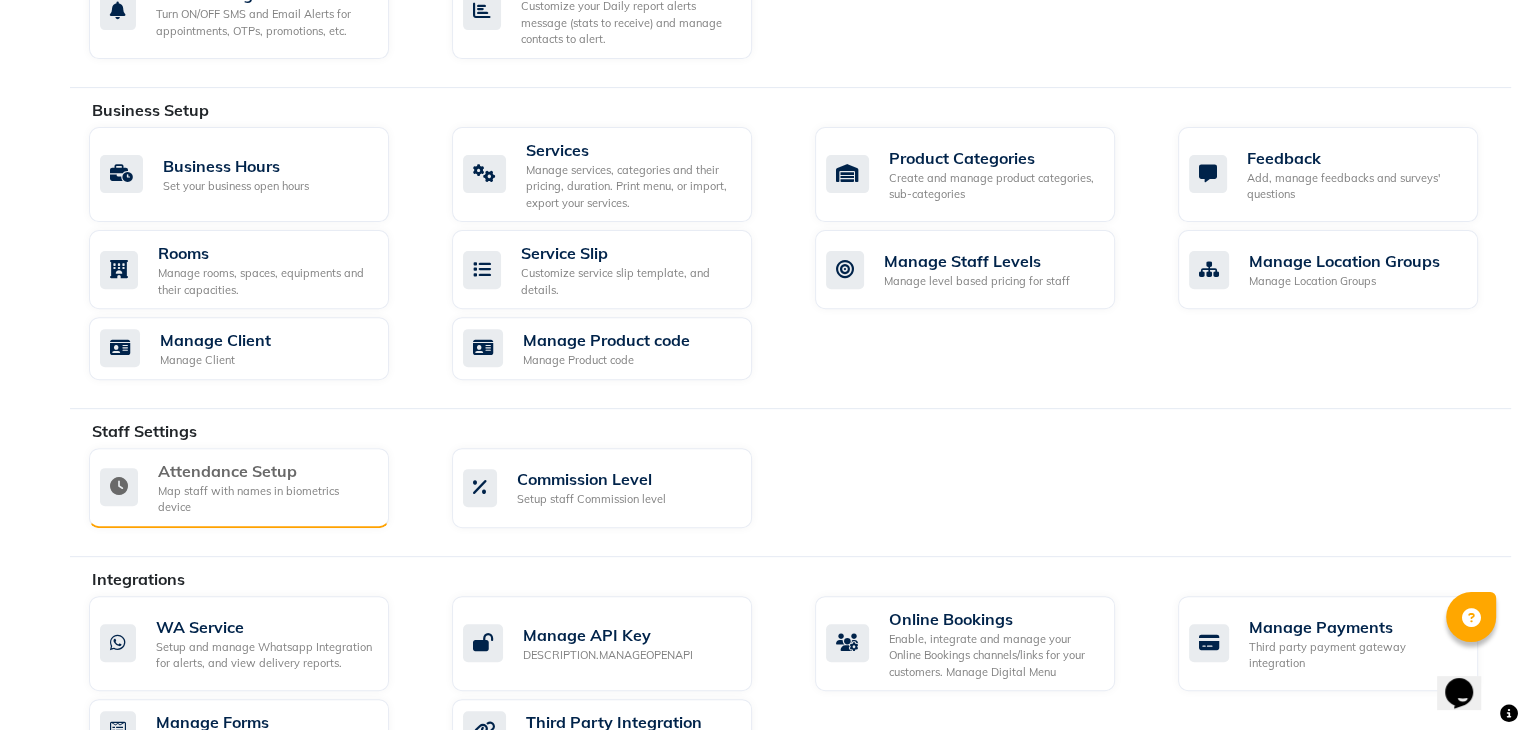 click on "Attendance Setup Map staff with names in biometrics device" 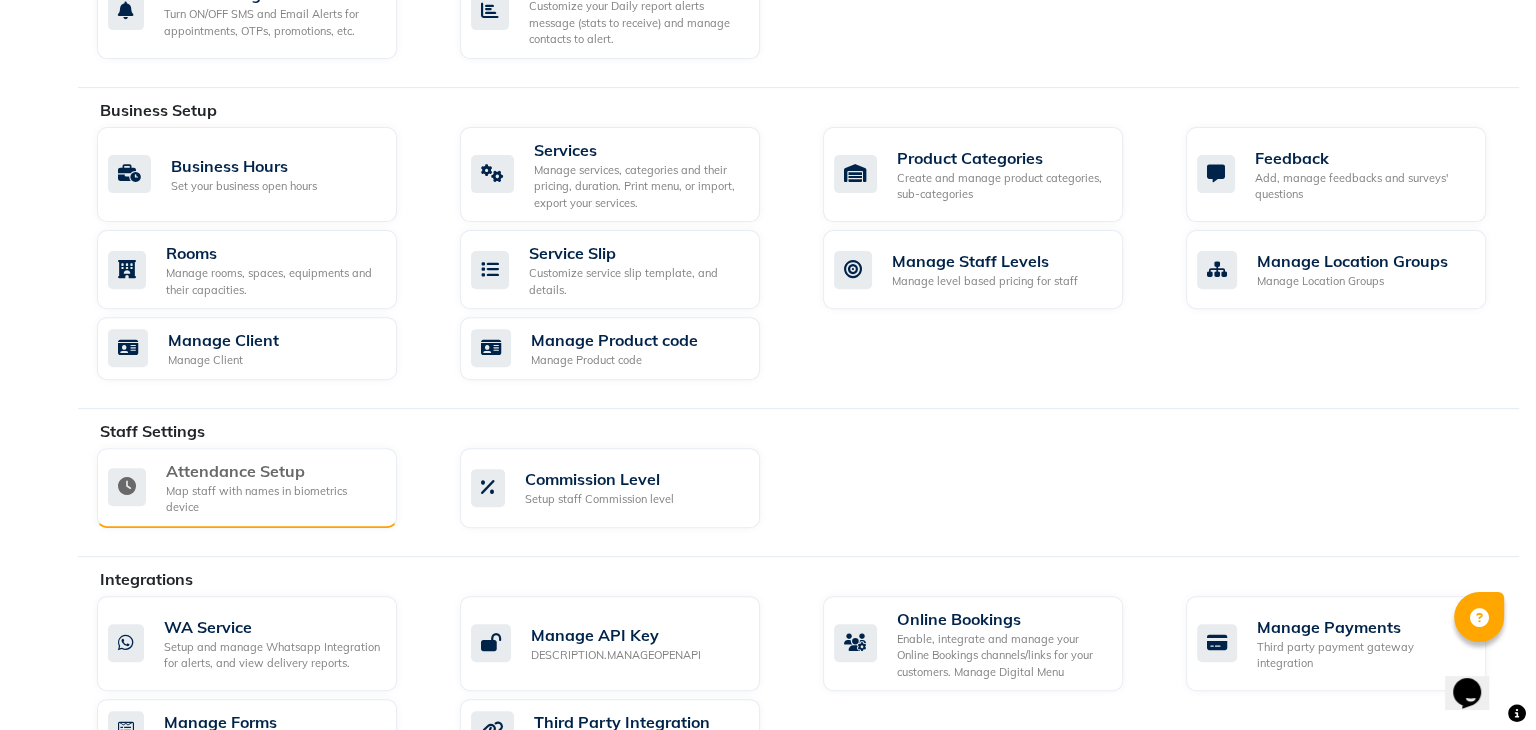scroll, scrollTop: 0, scrollLeft: 0, axis: both 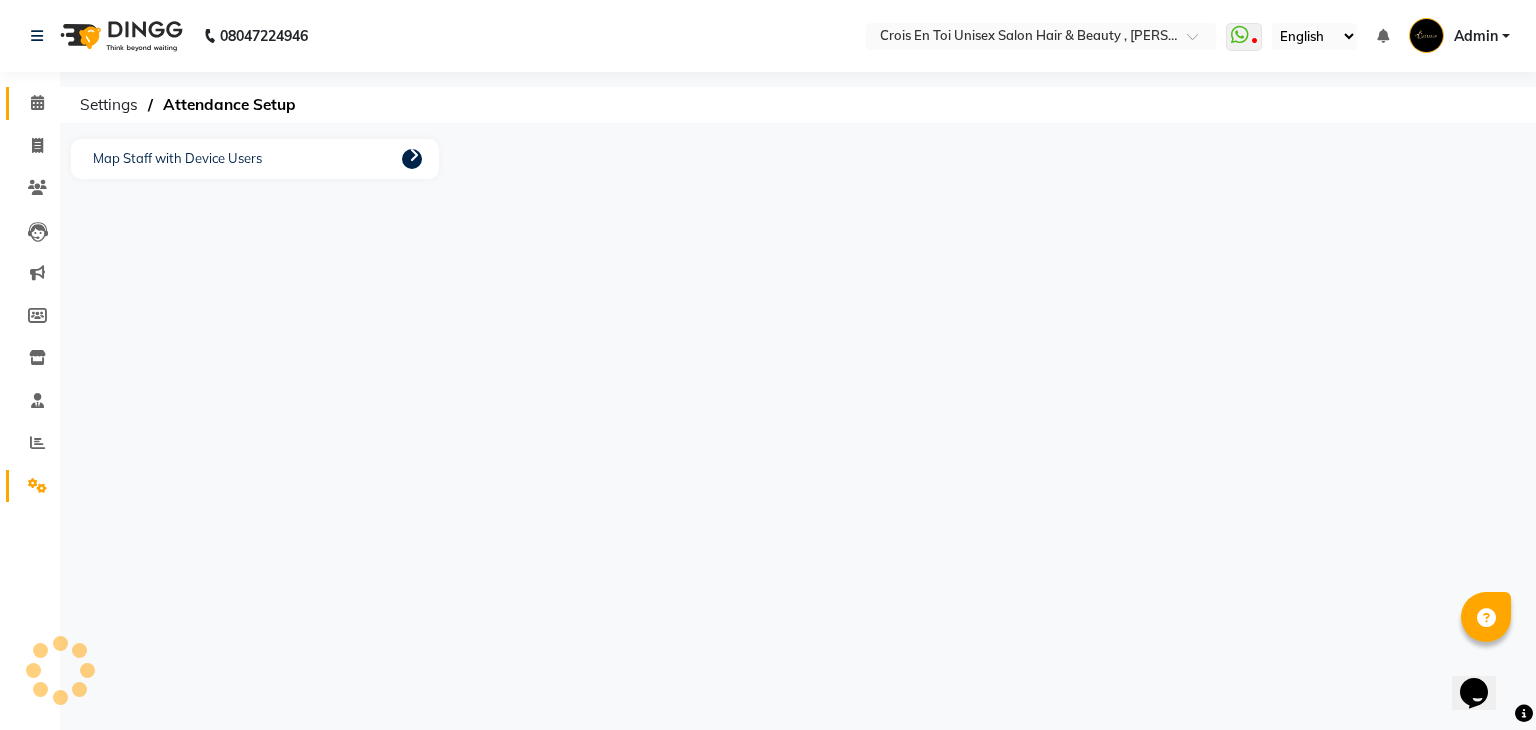 click on "Calendar" 